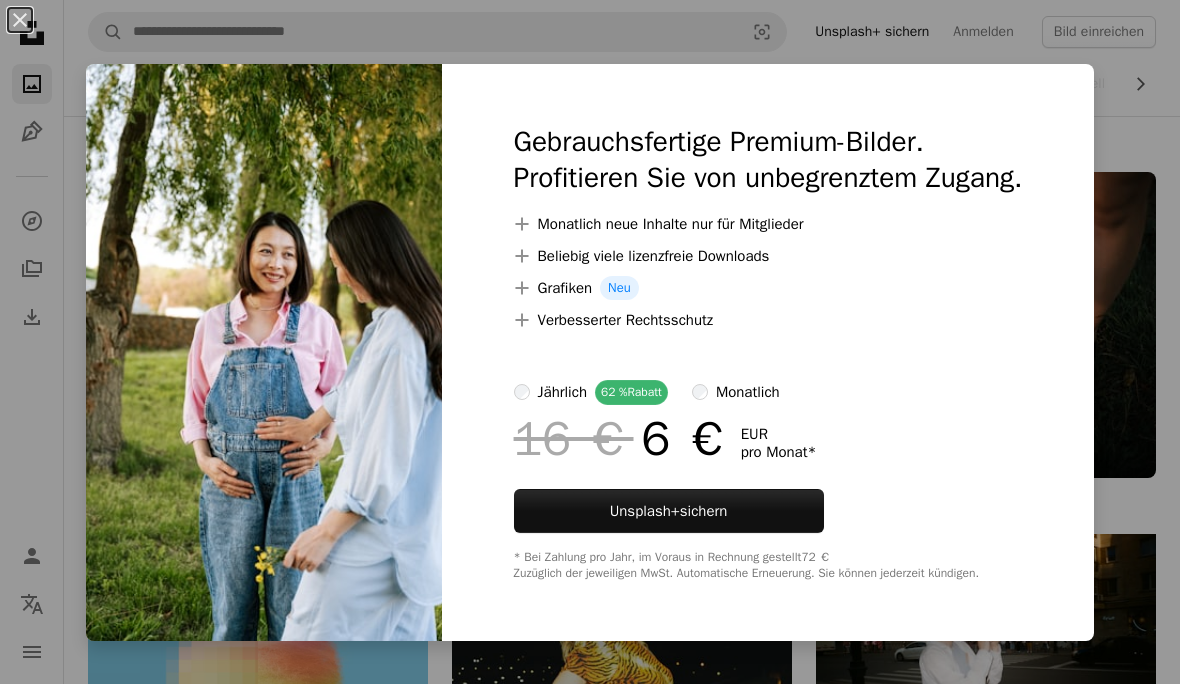 scroll, scrollTop: 18212, scrollLeft: 0, axis: vertical 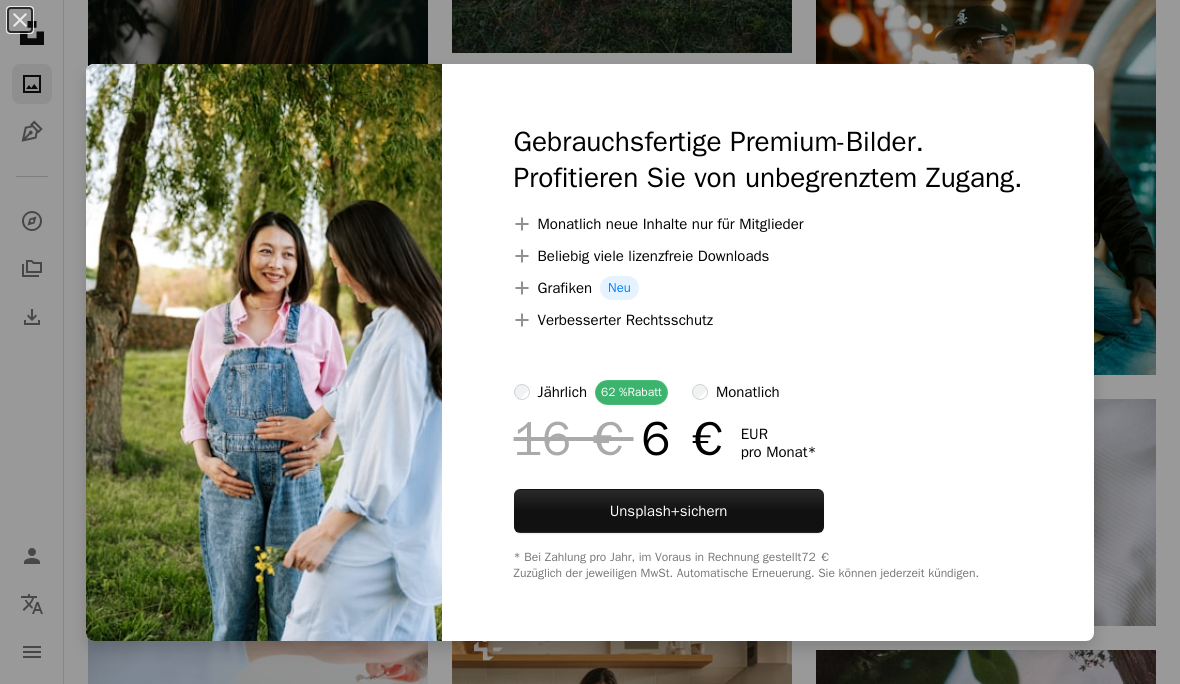 click at bounding box center [264, 352] 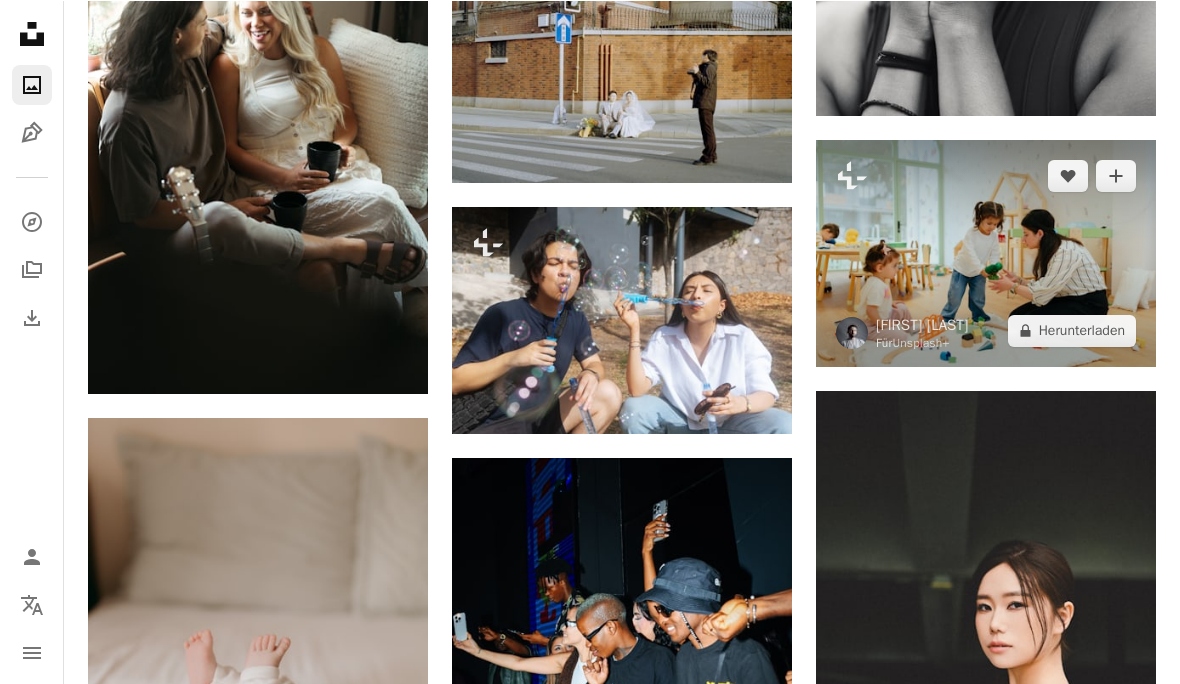 scroll, scrollTop: 19733, scrollLeft: 0, axis: vertical 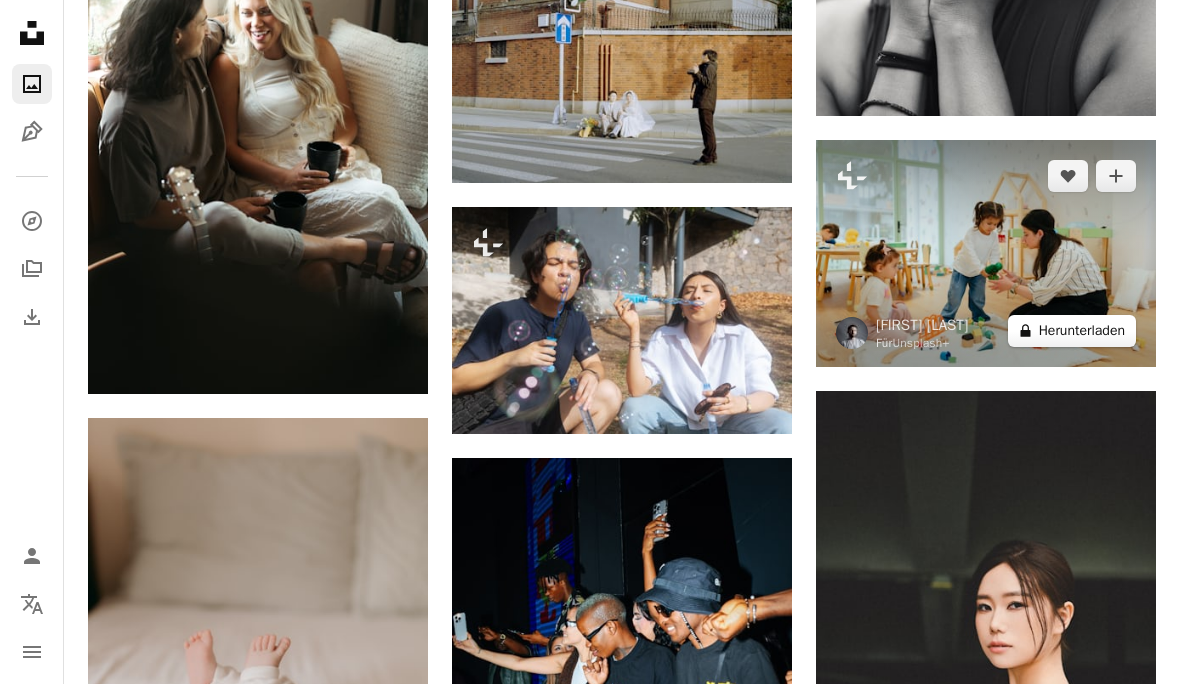 click on "A lock Herunterladen" at bounding box center (1072, 331) 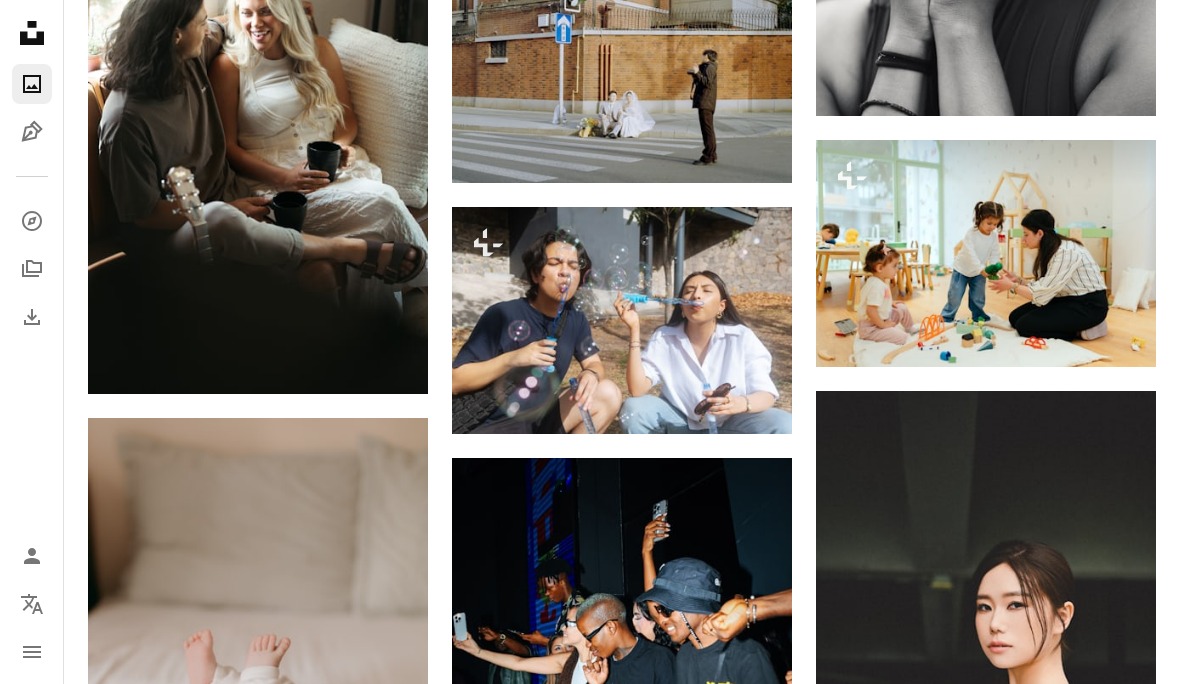 click on "An X shape Gebrauchsfertige Premium-Bilder. Profitieren Sie von unbegrenztem Zugang. A plus sign Monatlich neue Inhalte nur für Mitglieder A plus sign Beliebig viele lizenzfreie Downloads A plus sign Grafiken  Neu A plus sign Verbesserter Rechtsschutz jährlich 62 %  Rabatt monatlich 16 €   6 € EUR pro Monat * Unsplash+  sichern * Bei Zahlung pro Jahr, im Voraus in Rechnung gestellt  72 € Zuzüglich der jeweiligen MwSt. Automatische Erneuerung. Sie können jederzeit kündigen." at bounding box center (590, 3899) 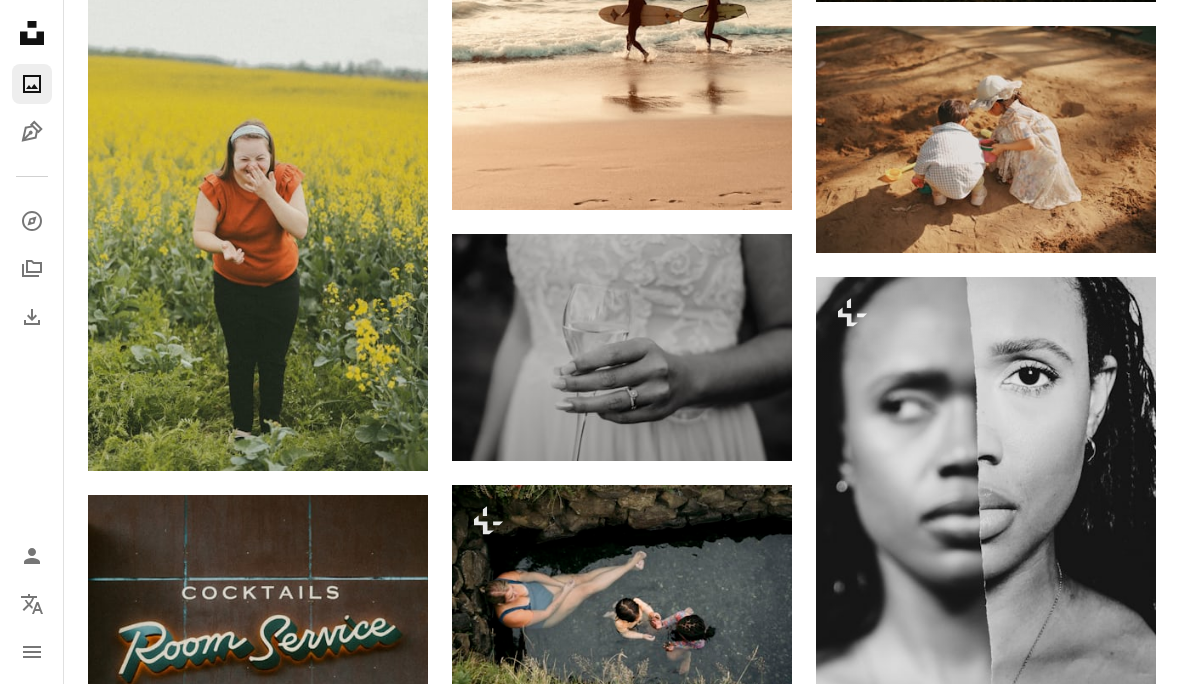 scroll, scrollTop: 23352, scrollLeft: 0, axis: vertical 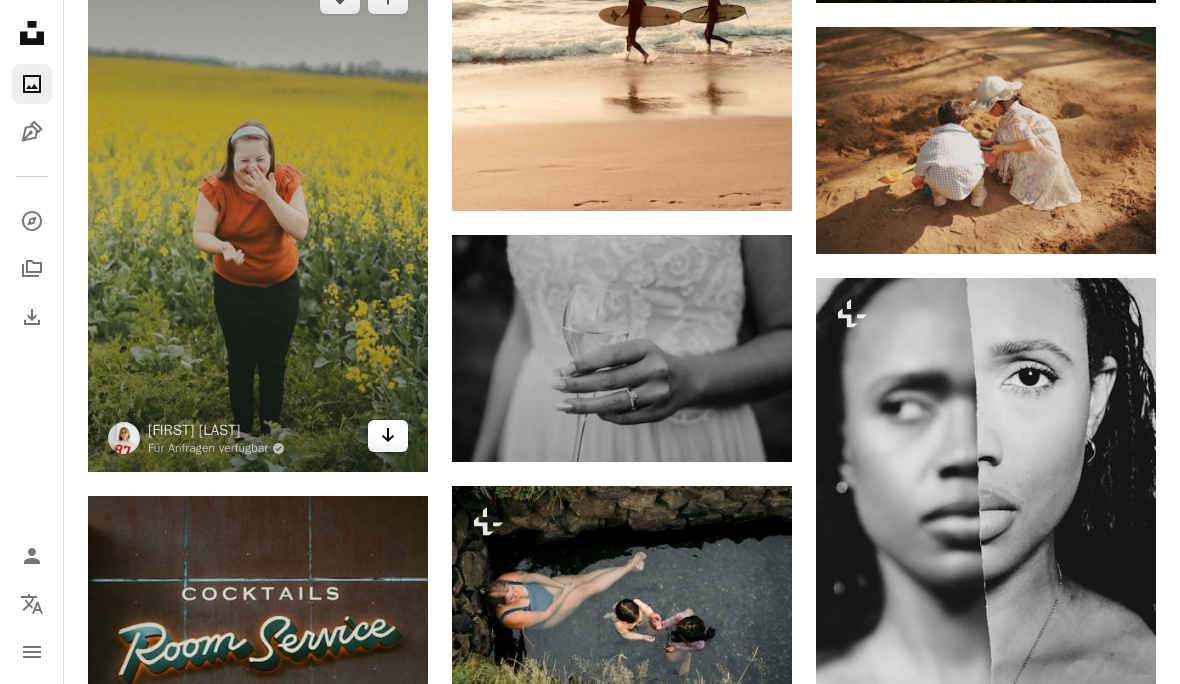 click 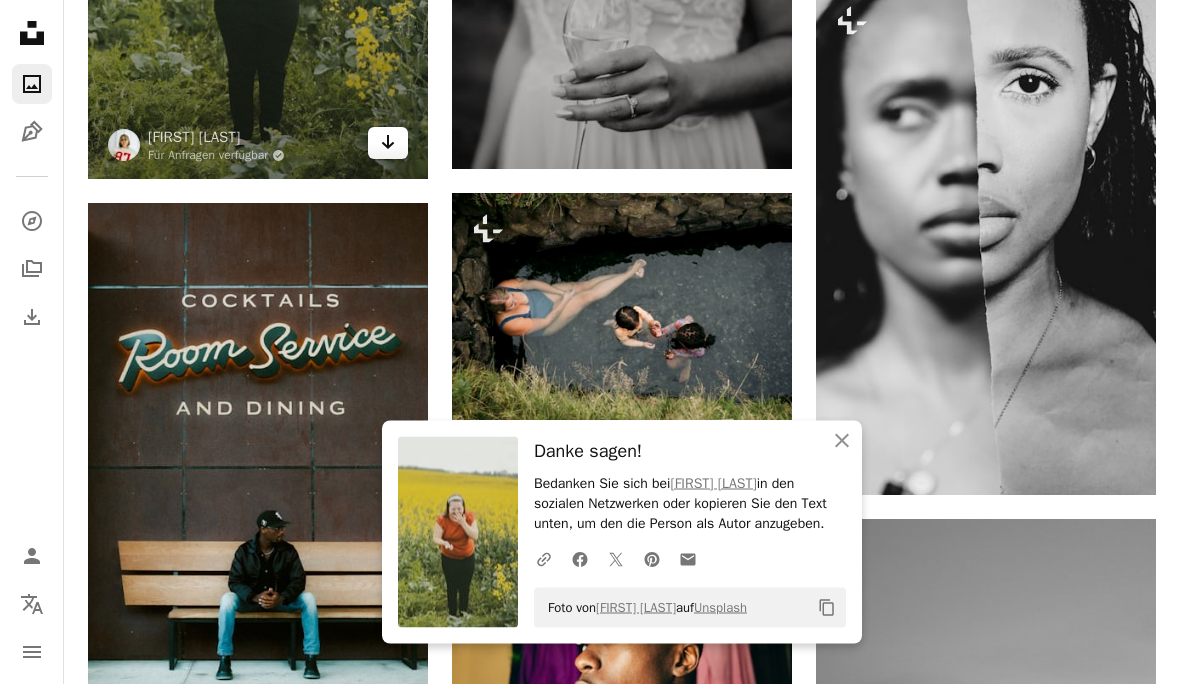 scroll, scrollTop: 23645, scrollLeft: 0, axis: vertical 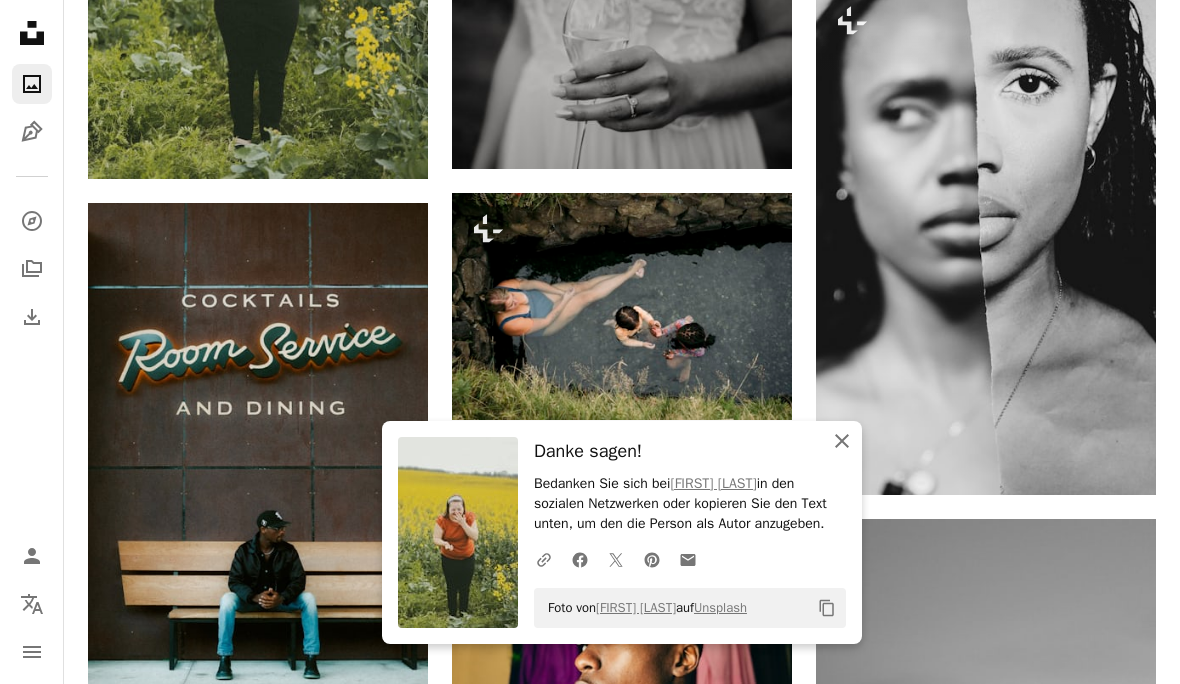 click 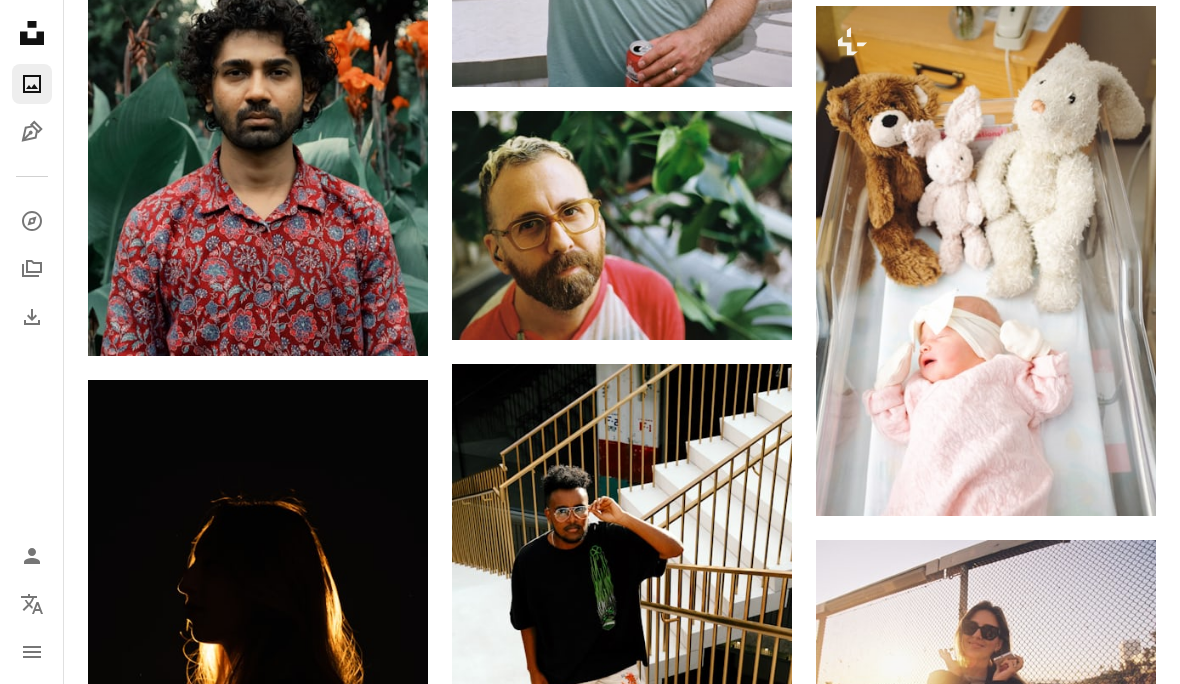 scroll, scrollTop: 30002, scrollLeft: 0, axis: vertical 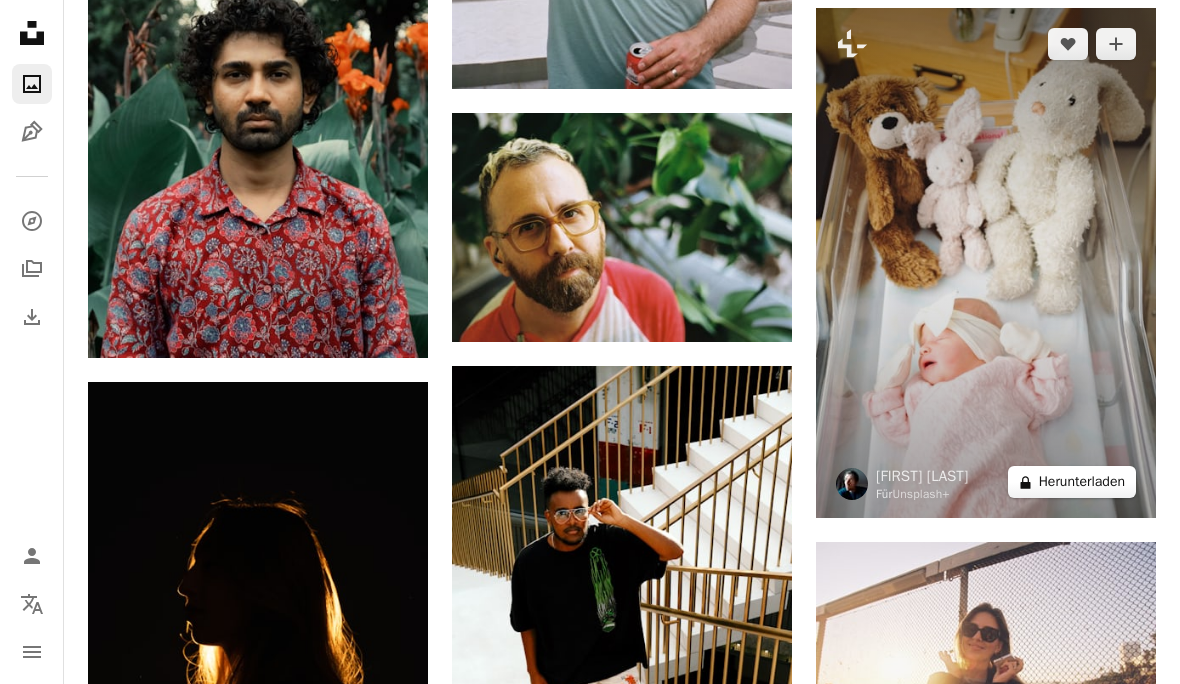 click on "A lock Herunterladen" at bounding box center (1072, 482) 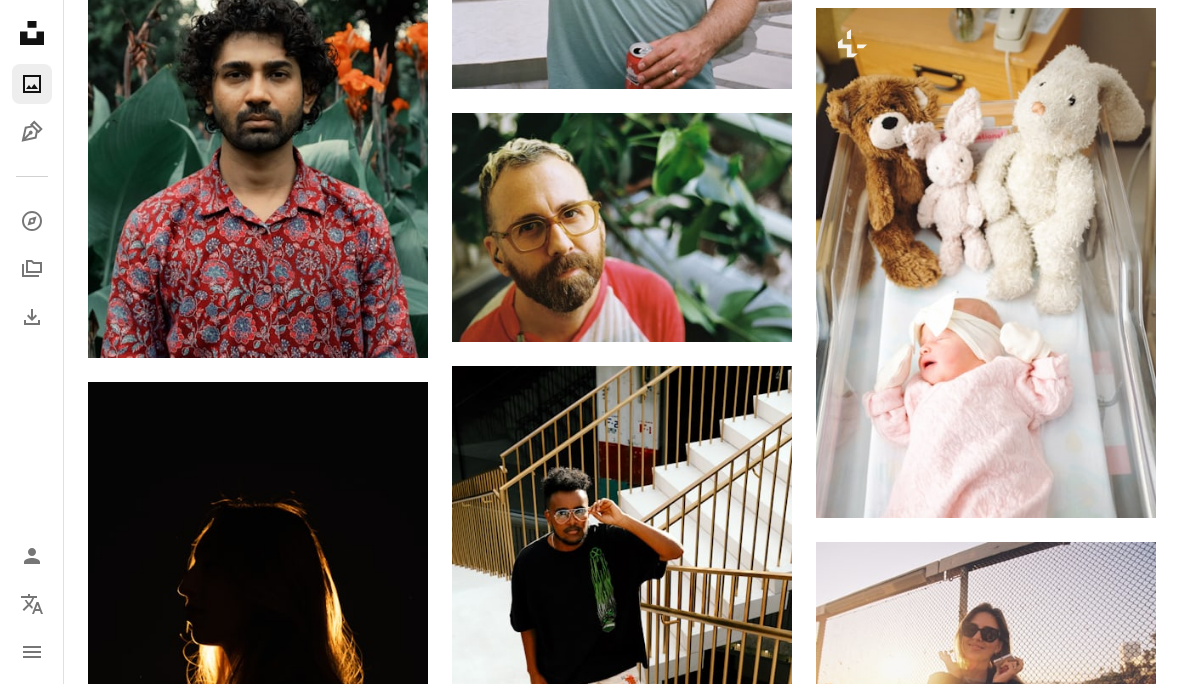 click on "An X shape Gebrauchsfertige Premium-Bilder. Profitieren Sie von unbegrenztem Zugang. A plus sign Monatlich neue Inhalte nur für Mitglieder A plus sign Beliebig viele lizenzfreie Downloads A plus sign Grafiken  Neu A plus sign Verbesserter Rechtsschutz jährlich 62 %  Rabatt monatlich 16 €   6 € EUR pro Monat * Unsplash+  sichern * Bei Zahlung pro Jahr, im Voraus in Rechnung gestellt  72 € Zuzüglich der jeweiligen MwSt. Automatische Erneuerung. Sie können jederzeit kündigen." at bounding box center [590, 3532] 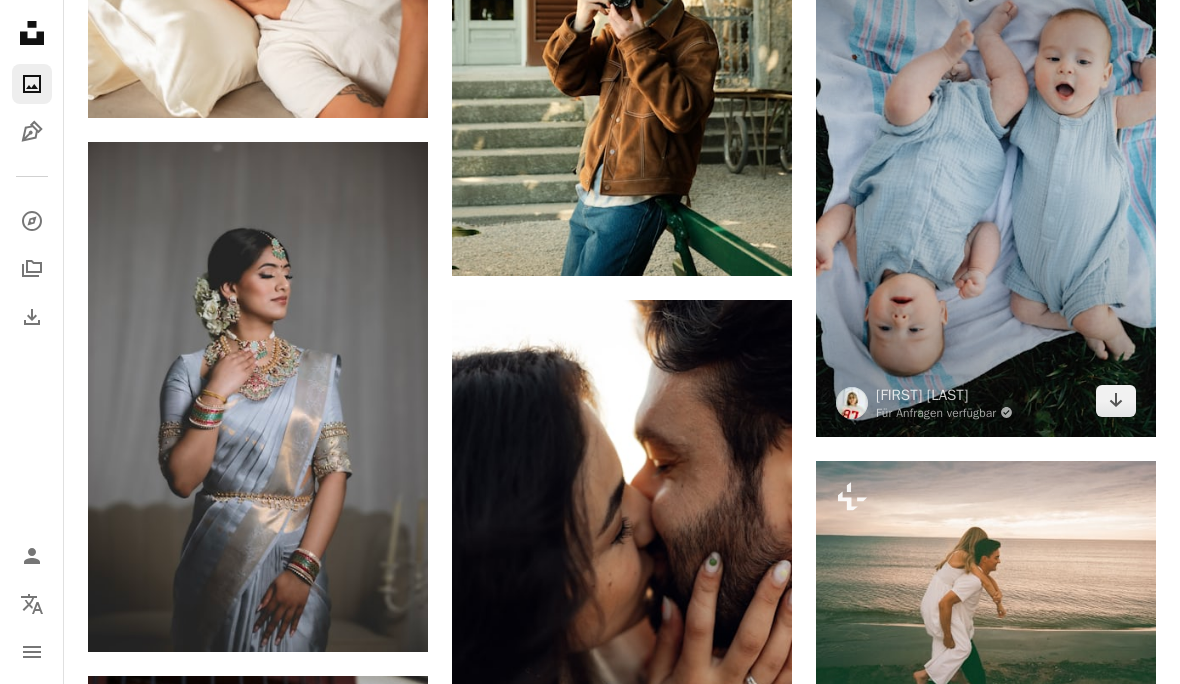 scroll, scrollTop: 33353, scrollLeft: 0, axis: vertical 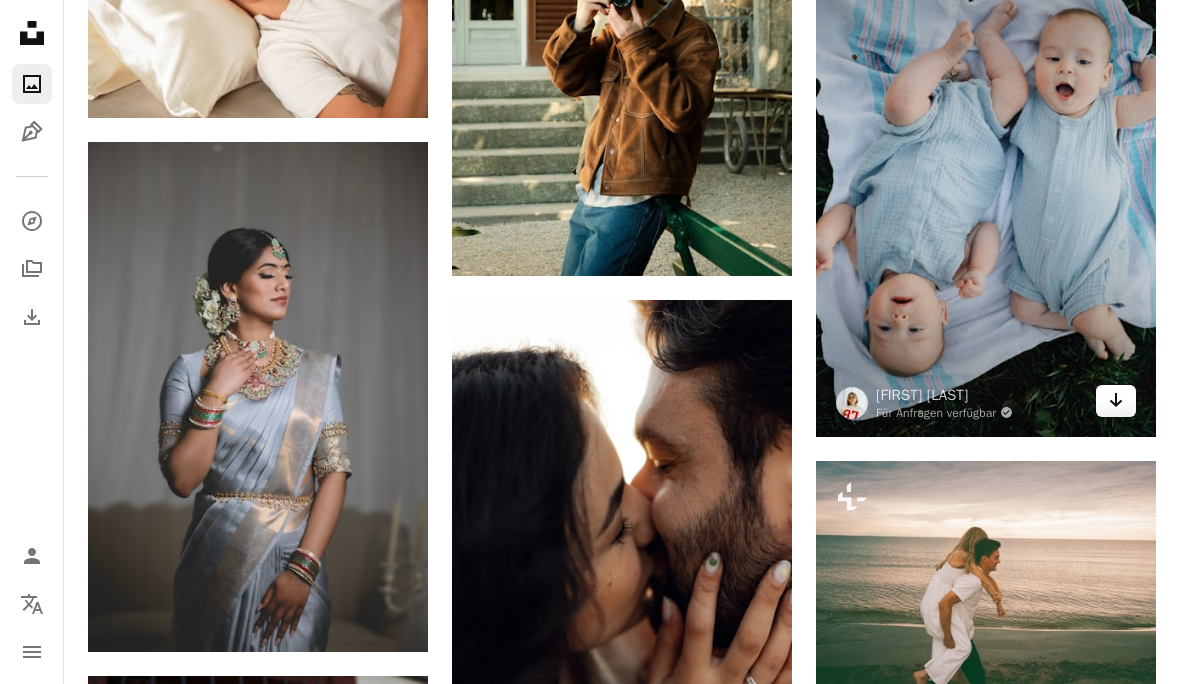 click on "Arrow pointing down" at bounding box center (1116, 401) 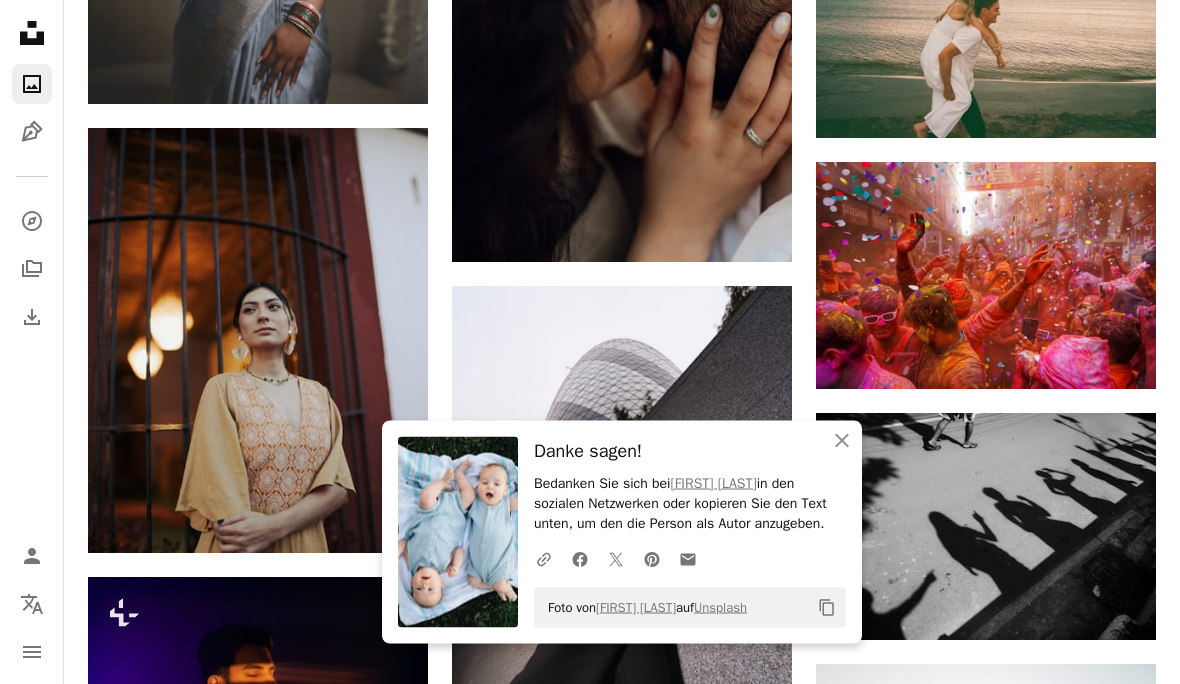 scroll, scrollTop: 33901, scrollLeft: 0, axis: vertical 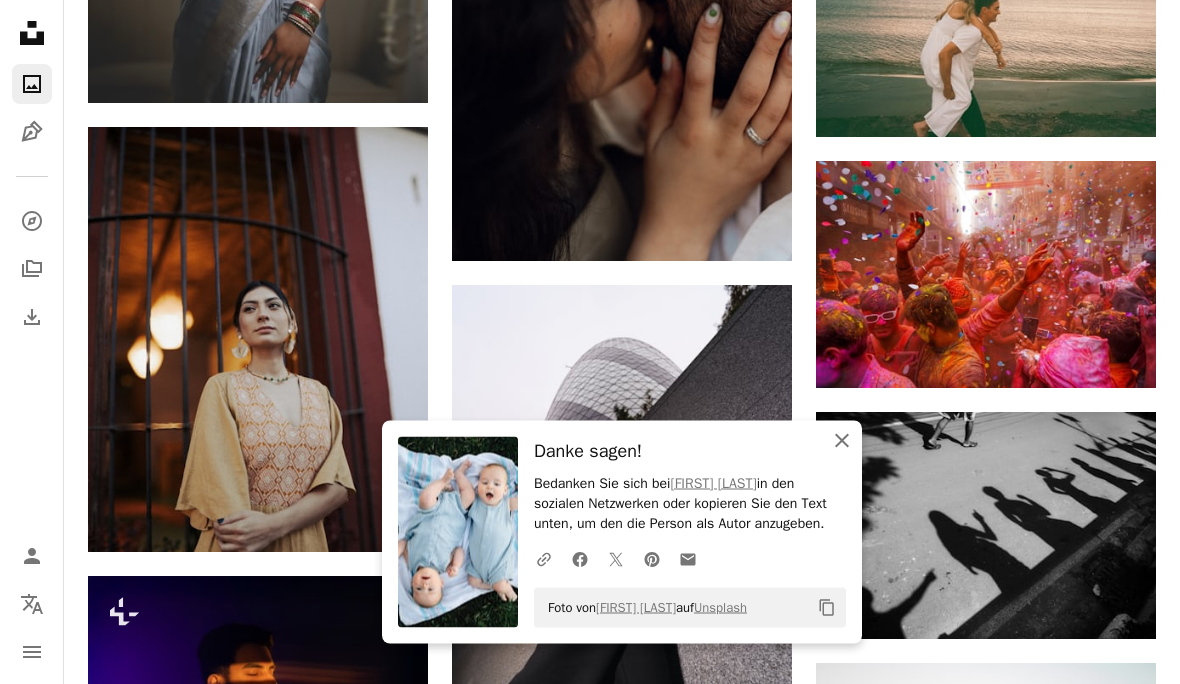 click on "An X shape" 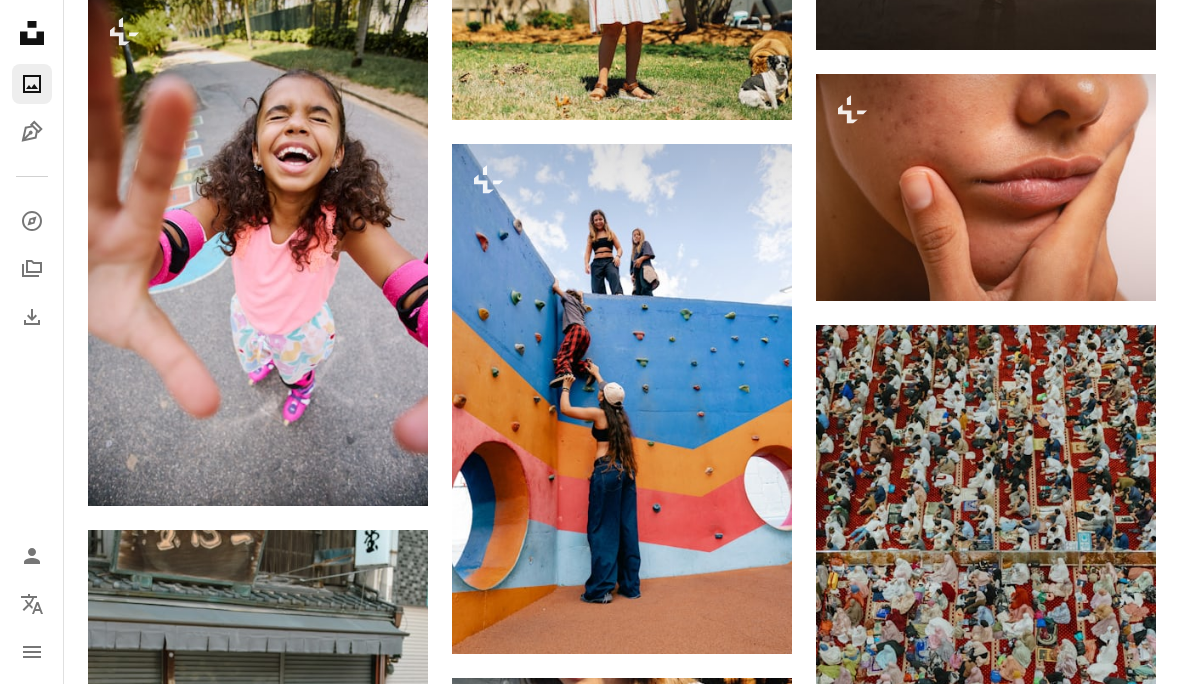 scroll, scrollTop: 37628, scrollLeft: 0, axis: vertical 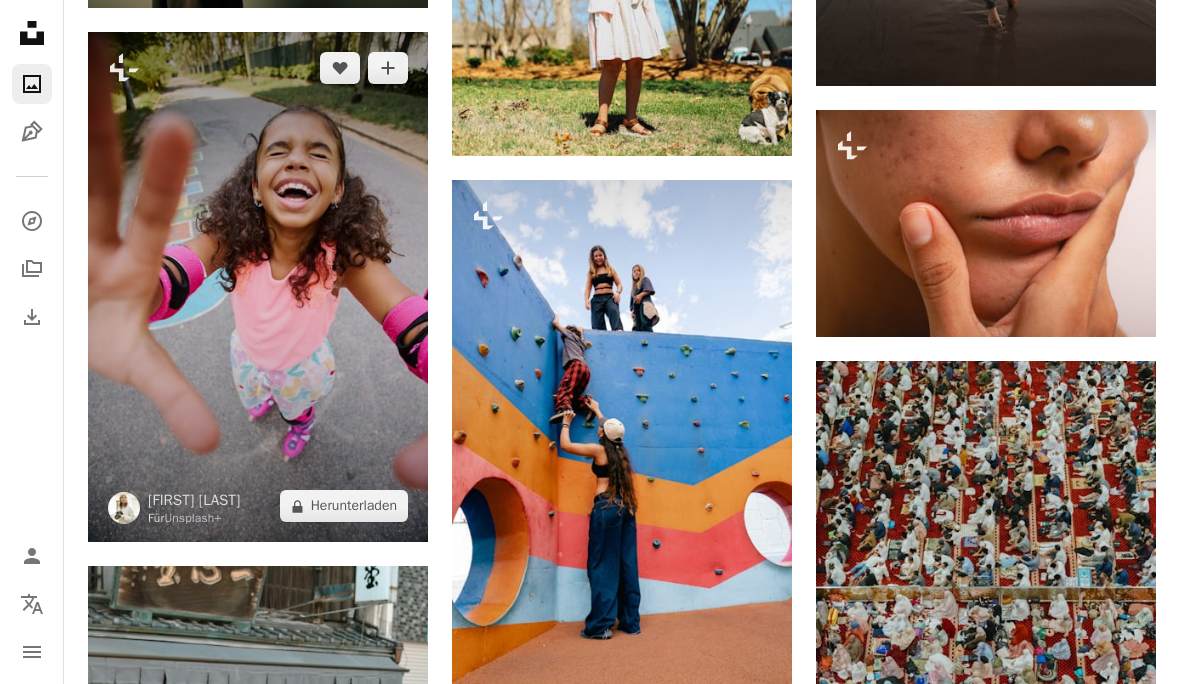 click at bounding box center [258, 287] 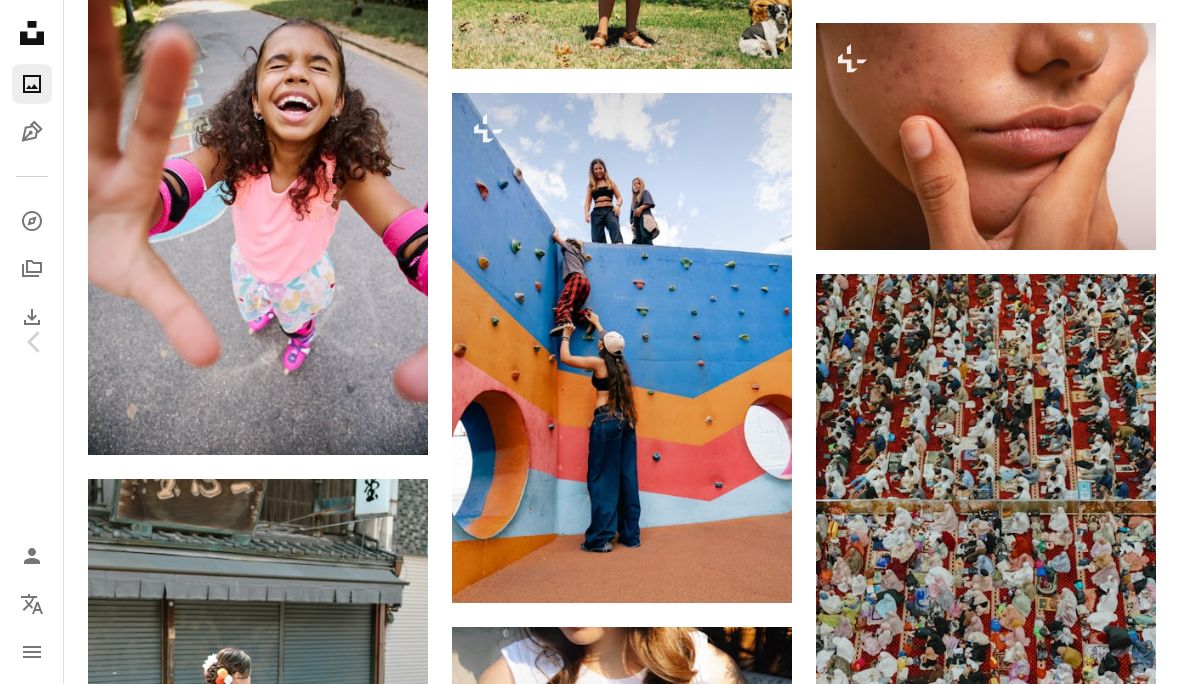 click on "A lock Herunterladen" at bounding box center (1006, 3815) 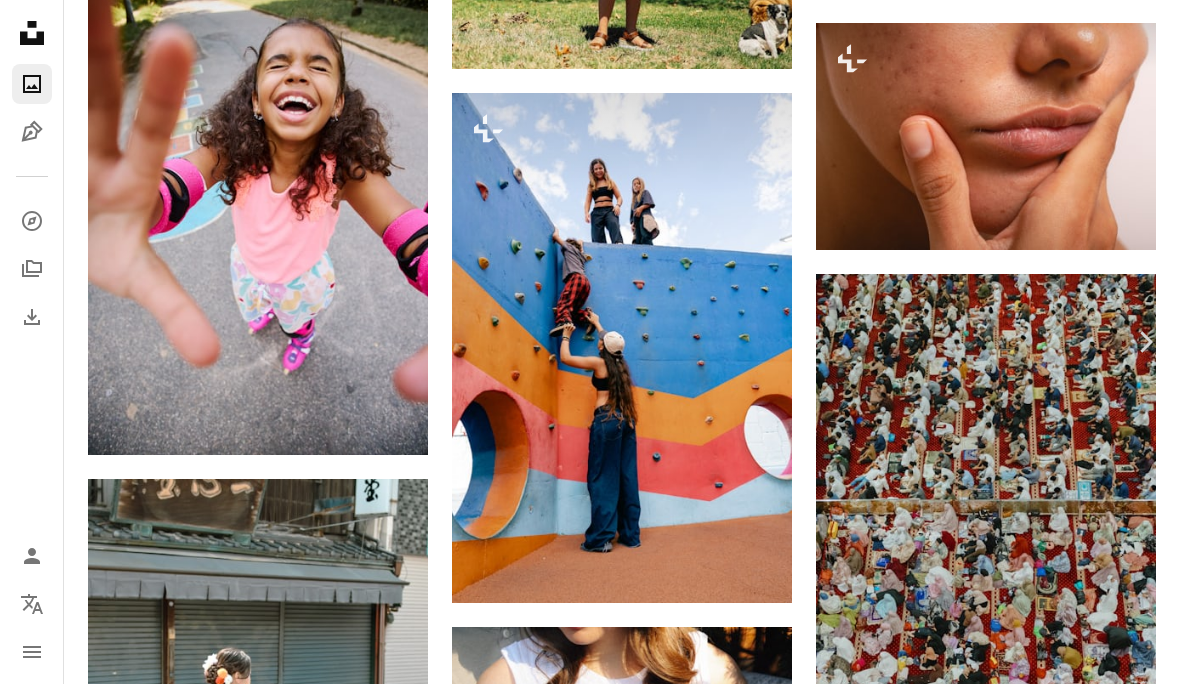 click on "Chevron left" at bounding box center [35, 342] 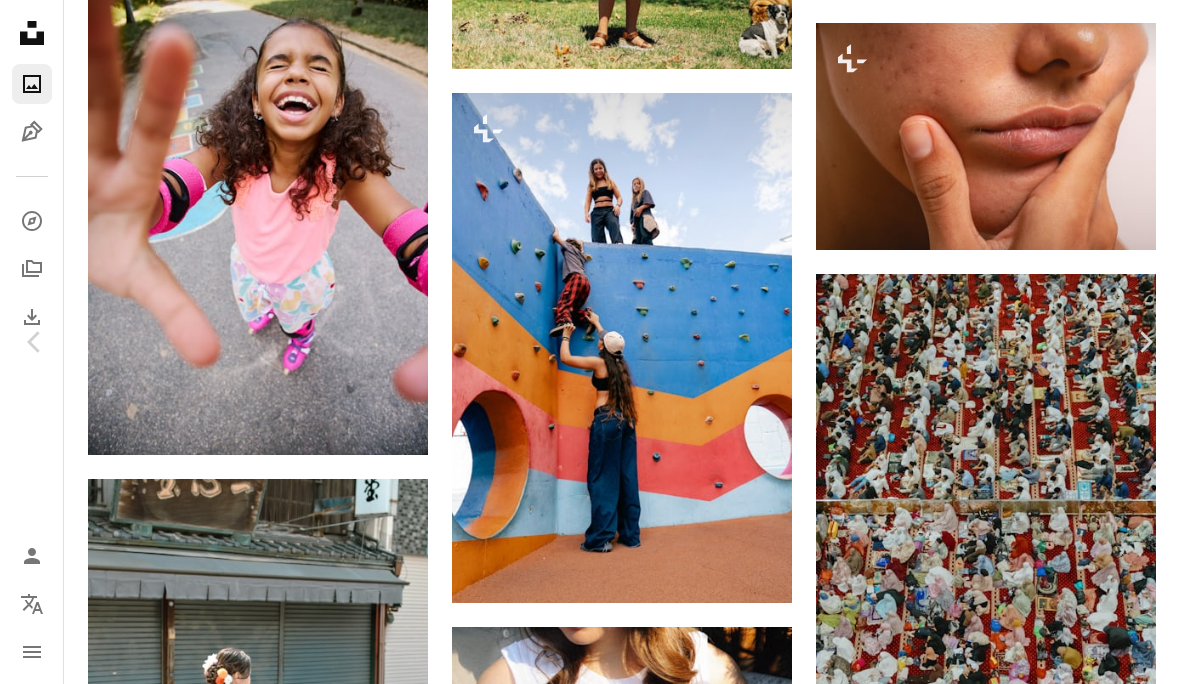 click on "An X shape Chevron left Chevron right [FIRST] [LAST] [FIRST] A heart A plus sign Kostenlos herunterladen Chevron down Zoom in Aufrufe [NUMBER] Downloads [NUMBER] Veröffentlicht in Fotos , Menschen A forward-right arrow Teilen Info icon Info More Actions A map marker [LOCATION], [LOCATION] Calendar outlined Veröffentlicht am [DATE] Camera [BRAND], [BRAND] Safety Kostenlos zu verwenden im Rahmen der Unsplash Lizenz Porträt Volk Männlich [COUNTRY] Mann Mensch Foto Gesicht Erwachsene Fotografie Kopf Stamm Altai-Gebirge Creative Commons-Bilder Ähnliche Premium-Bilder auf iStock durchsuchen | 20 % Rabatt mit Aktionscode UNSPLASH20 Mehr auf iStock anzeigen ↗ Ähnliche Bilder A heart A plus sign [FIRST] [LAST] Arrow pointing down A heart A plus sign [FIRST] [LAST] Arrow pointing down A heart A plus sign [FIRST] [LAST] Arrow pointing down A heart A plus sign [FIRST] [LAST] Arrow pointing down A heart A plus sign [FIRST] [LAST] Arrow pointing down A heart A plus sign Für" at bounding box center (590, 4110) 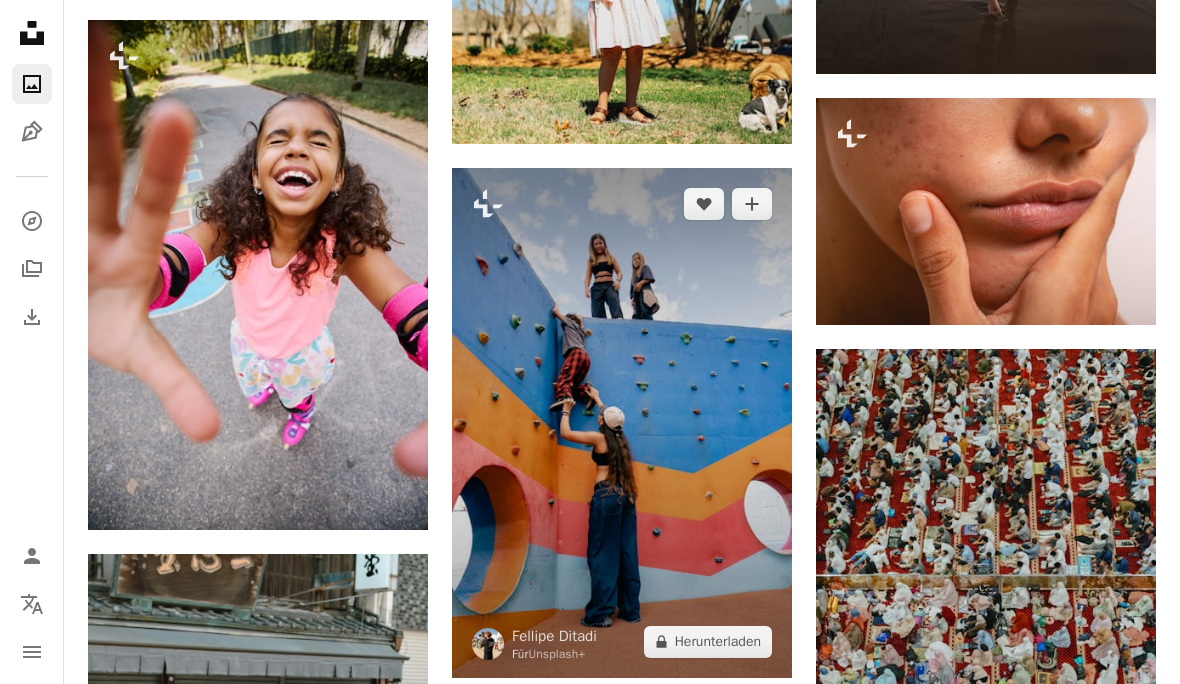 scroll, scrollTop: 37640, scrollLeft: 0, axis: vertical 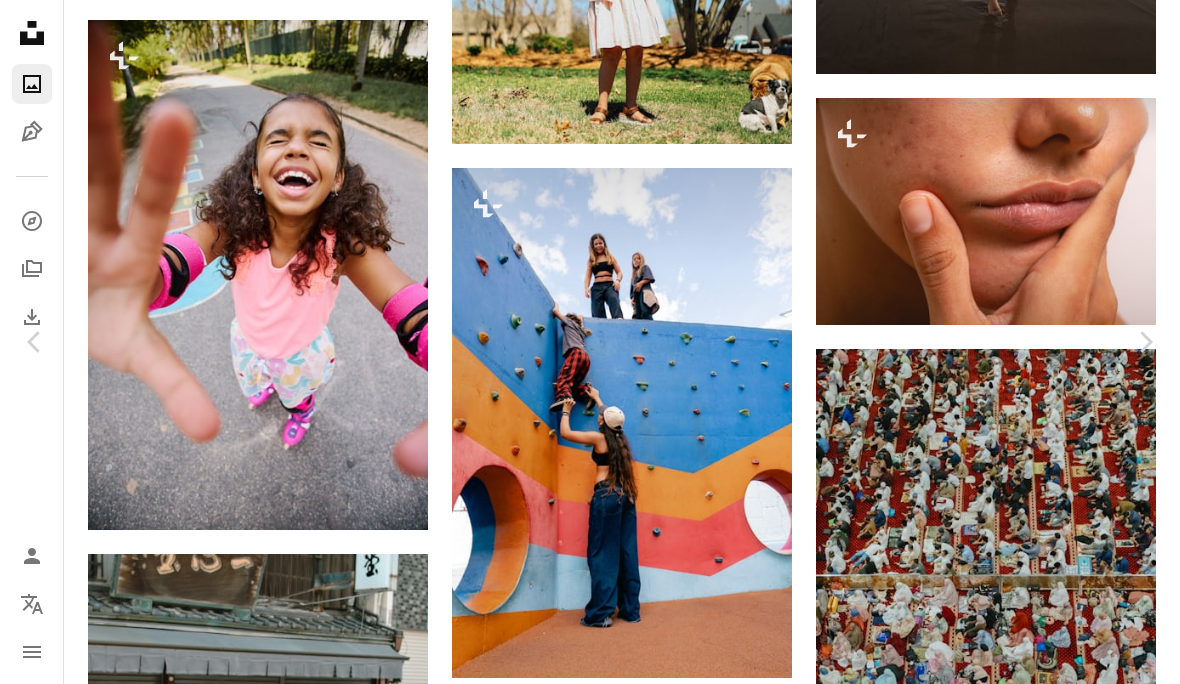 click on "A lock Herunterladen" at bounding box center (1006, 3890) 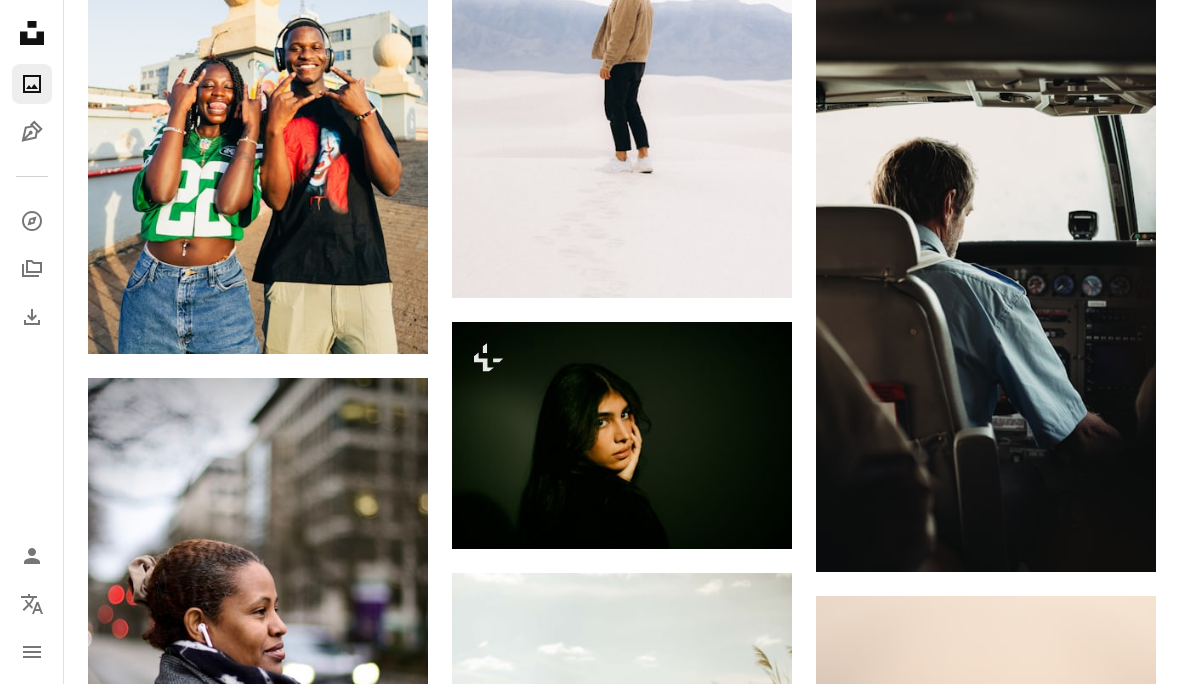 scroll, scrollTop: 45736, scrollLeft: 0, axis: vertical 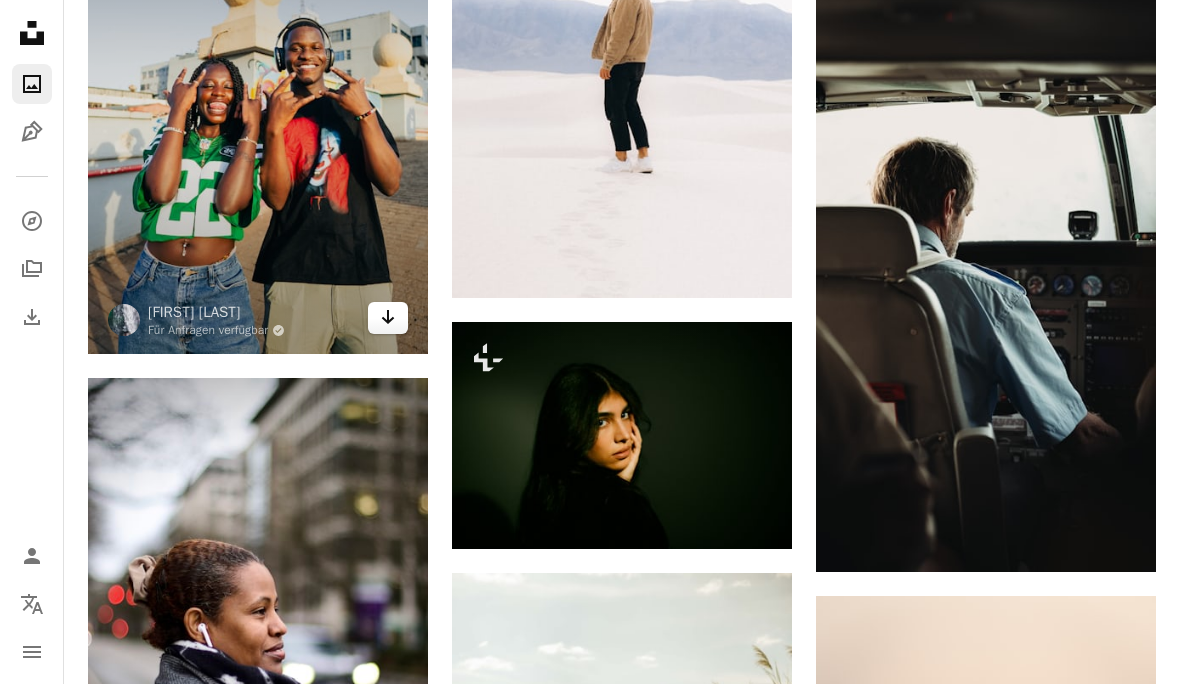 click on "Arrow pointing down" at bounding box center (388, 318) 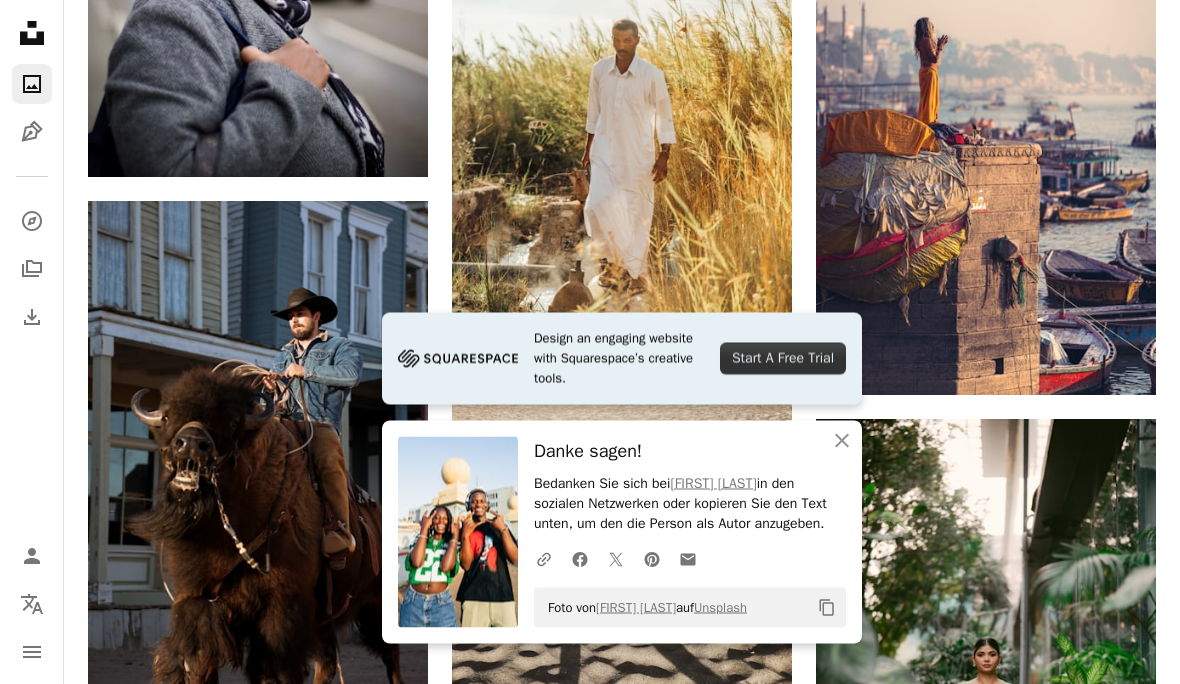 scroll, scrollTop: 46447, scrollLeft: 0, axis: vertical 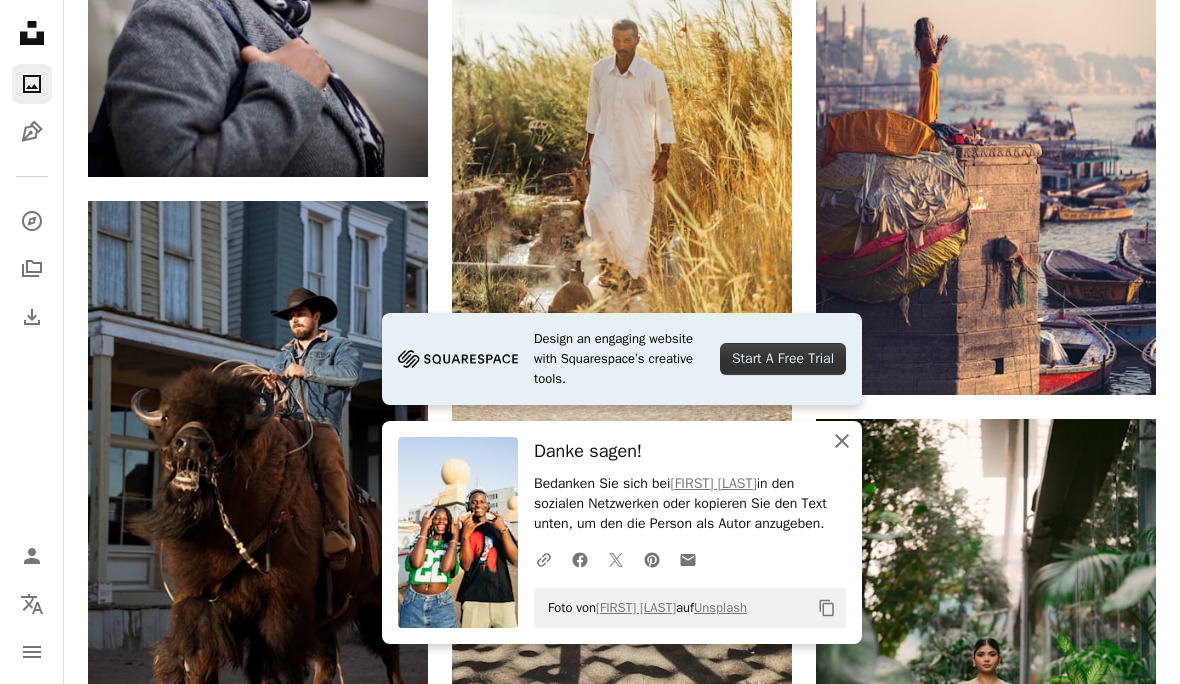 click on "An X shape" 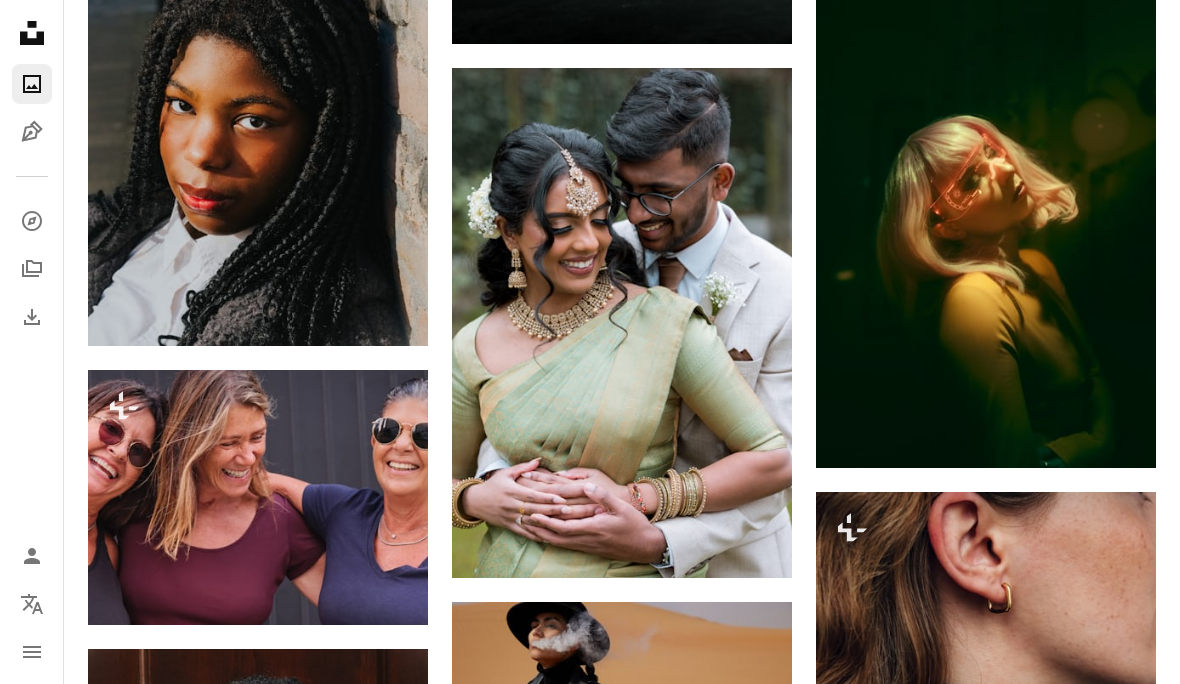 scroll, scrollTop: 50816, scrollLeft: 0, axis: vertical 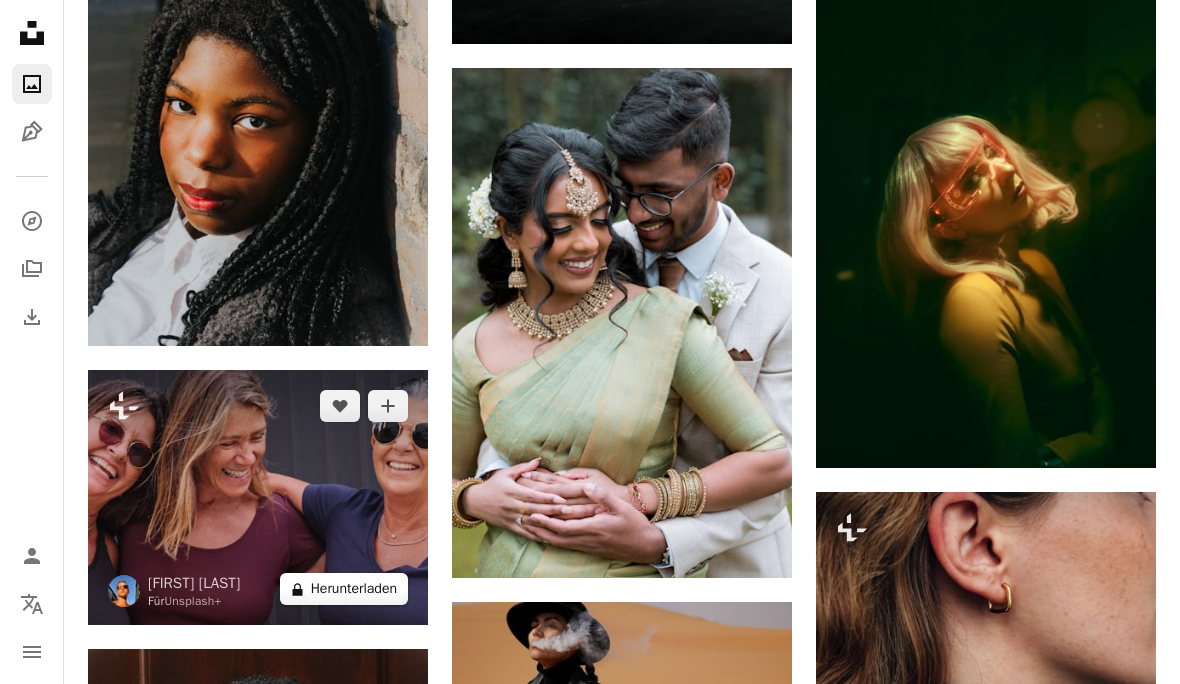 click on "A lock Herunterladen" at bounding box center (344, 589) 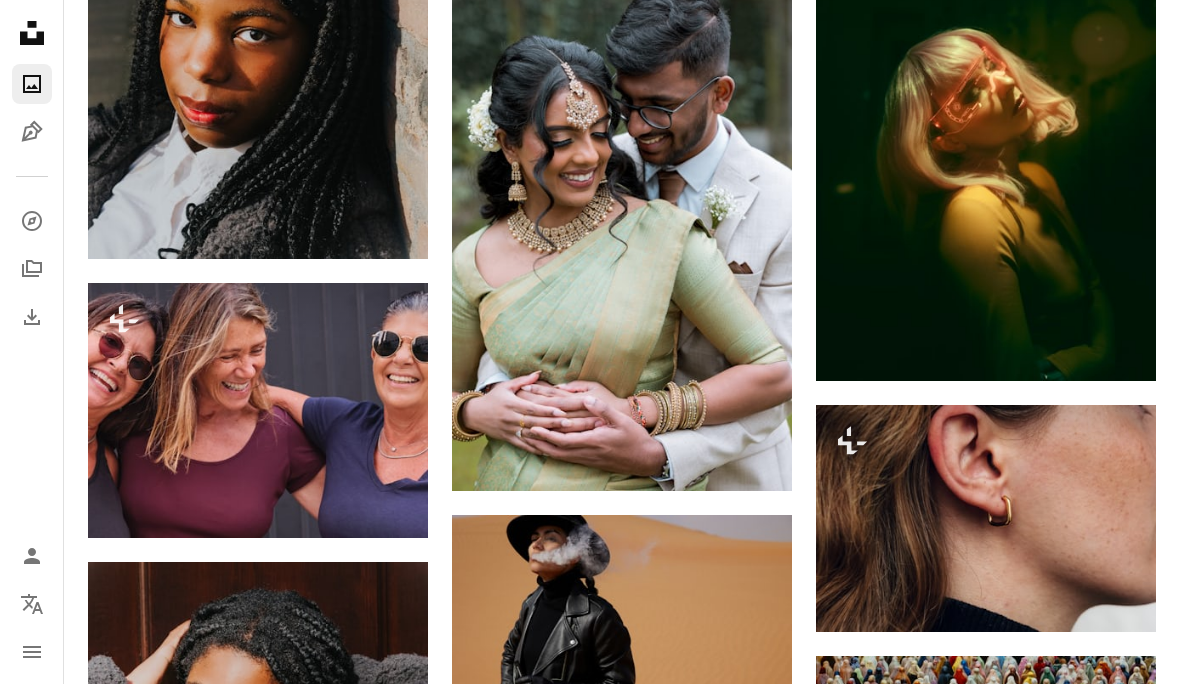 click on "An X shape" at bounding box center [20, 20] 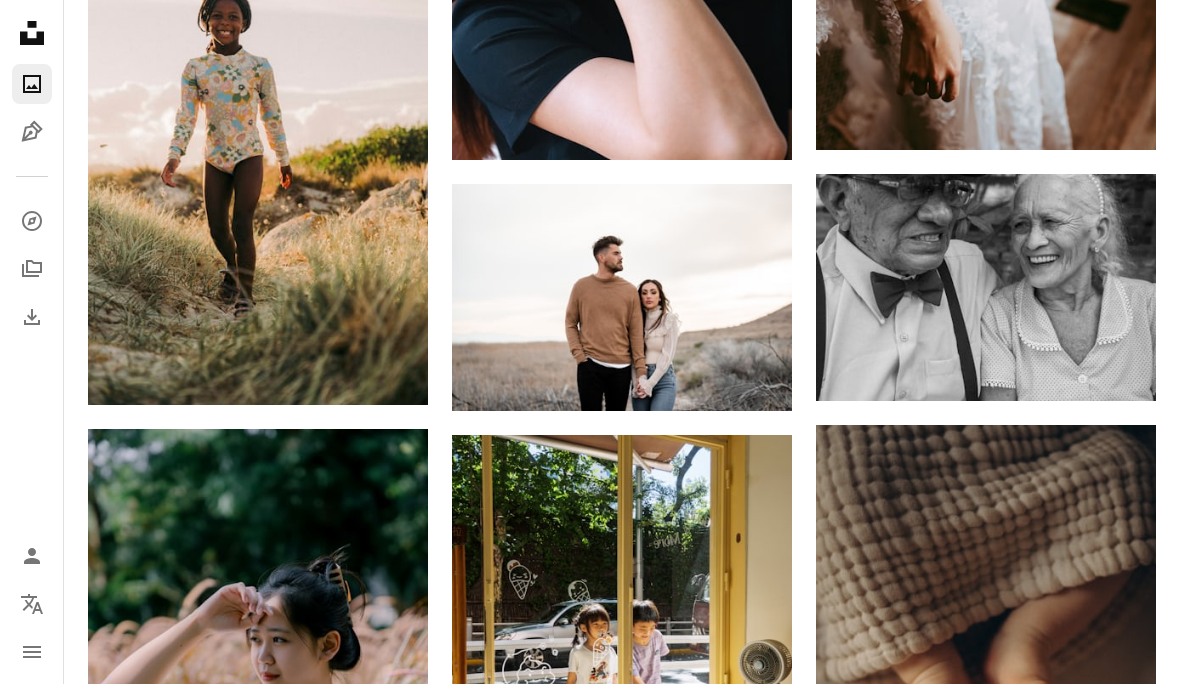 scroll, scrollTop: 56921, scrollLeft: 0, axis: vertical 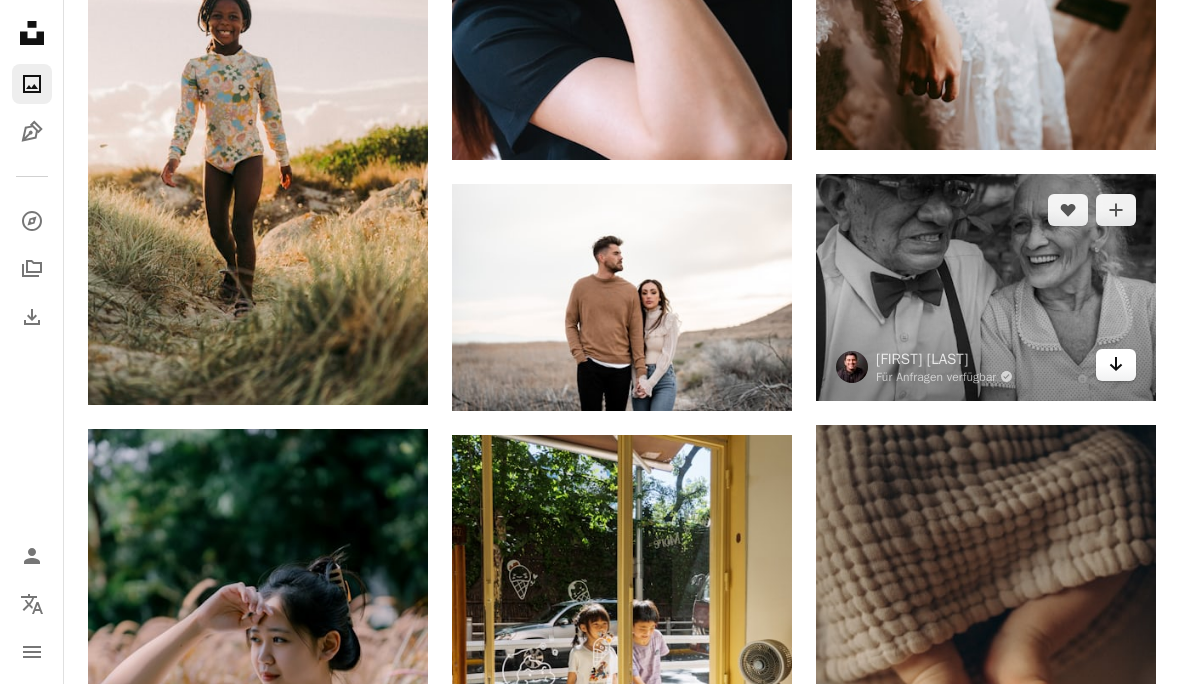 click 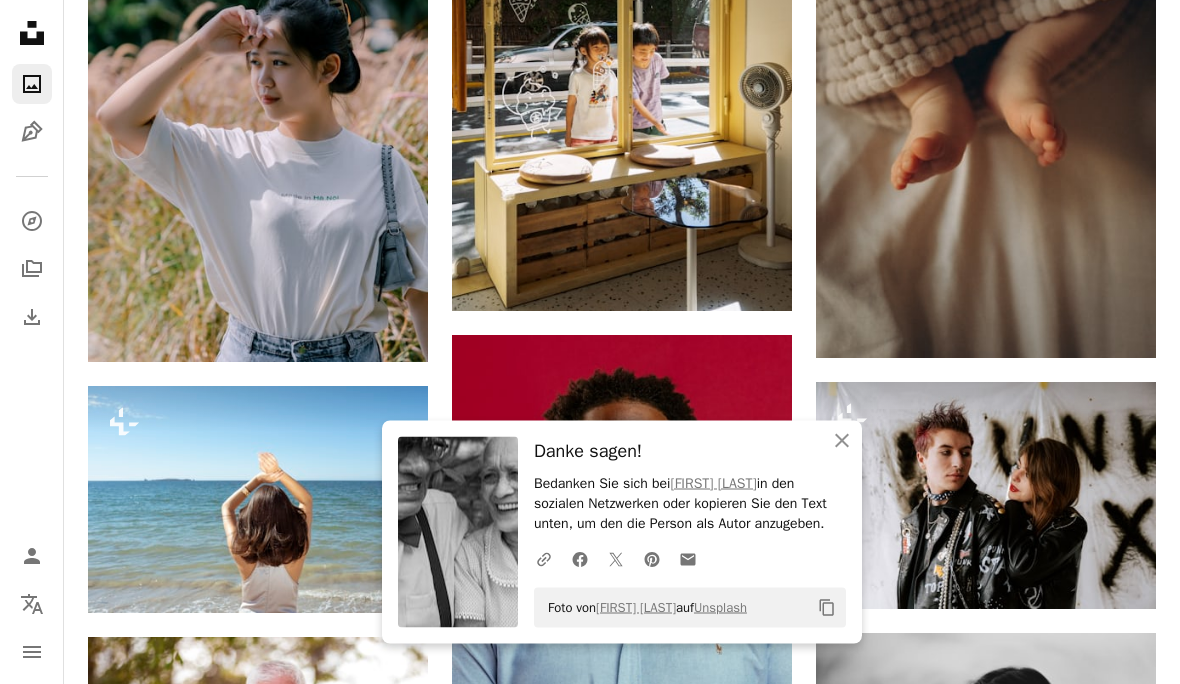 scroll, scrollTop: 57498, scrollLeft: 0, axis: vertical 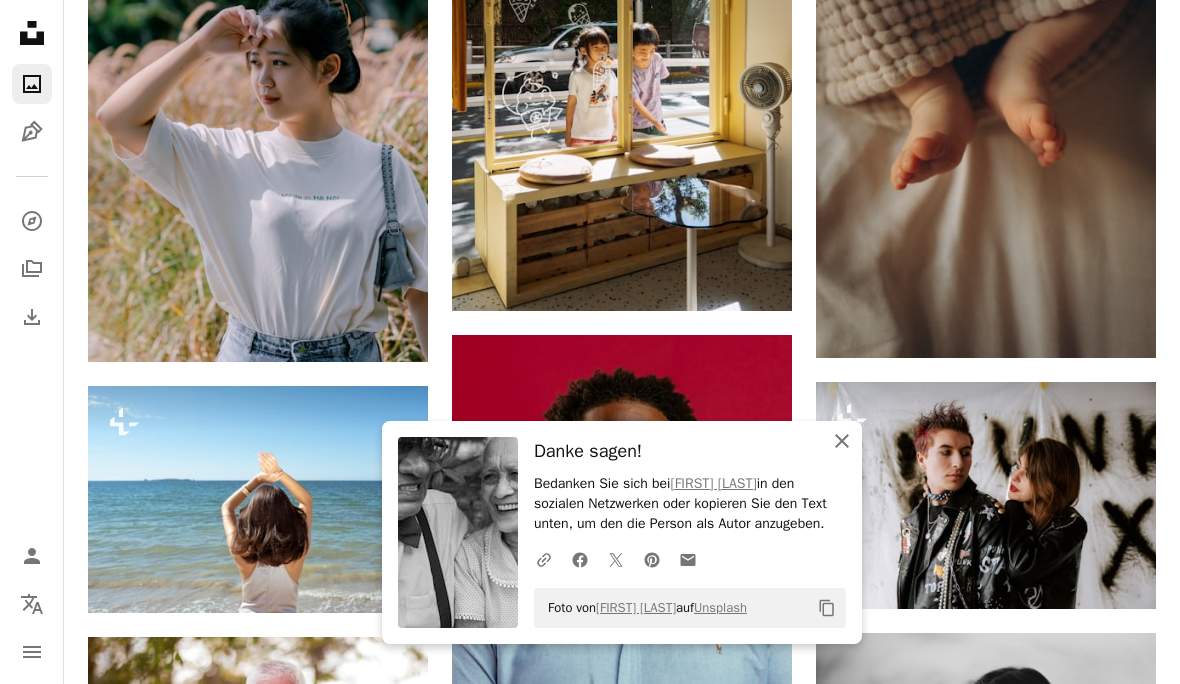 click on "An X shape" 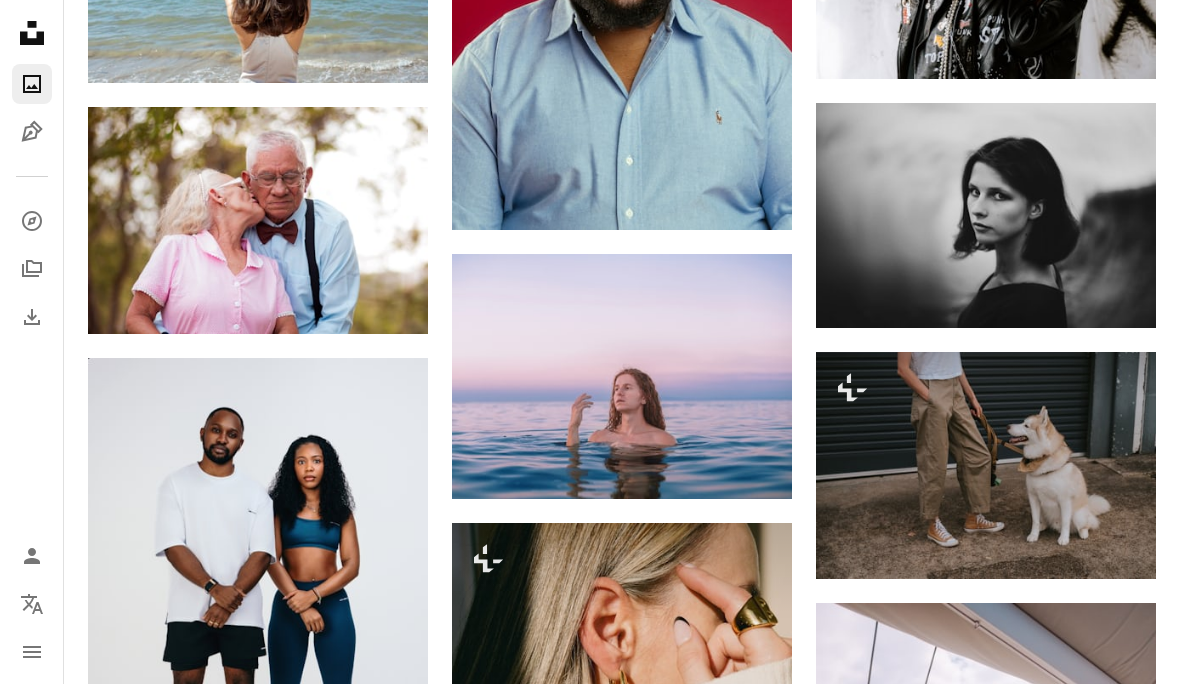 scroll, scrollTop: 58028, scrollLeft: 0, axis: vertical 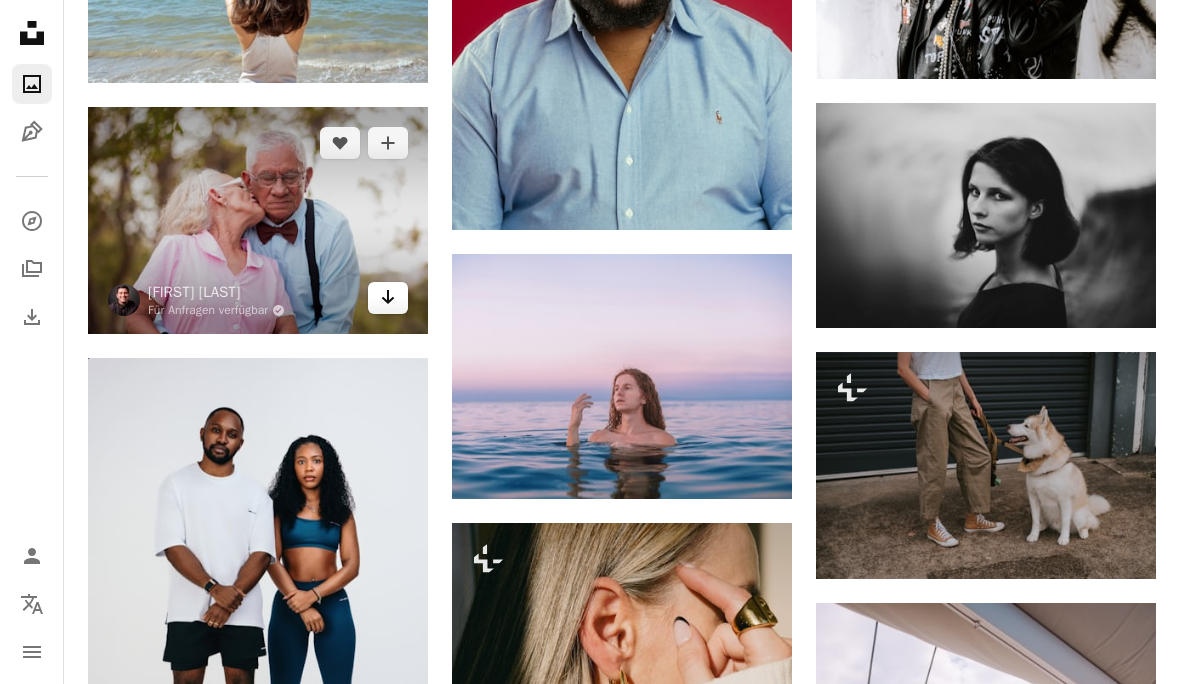 click on "Arrow pointing down" 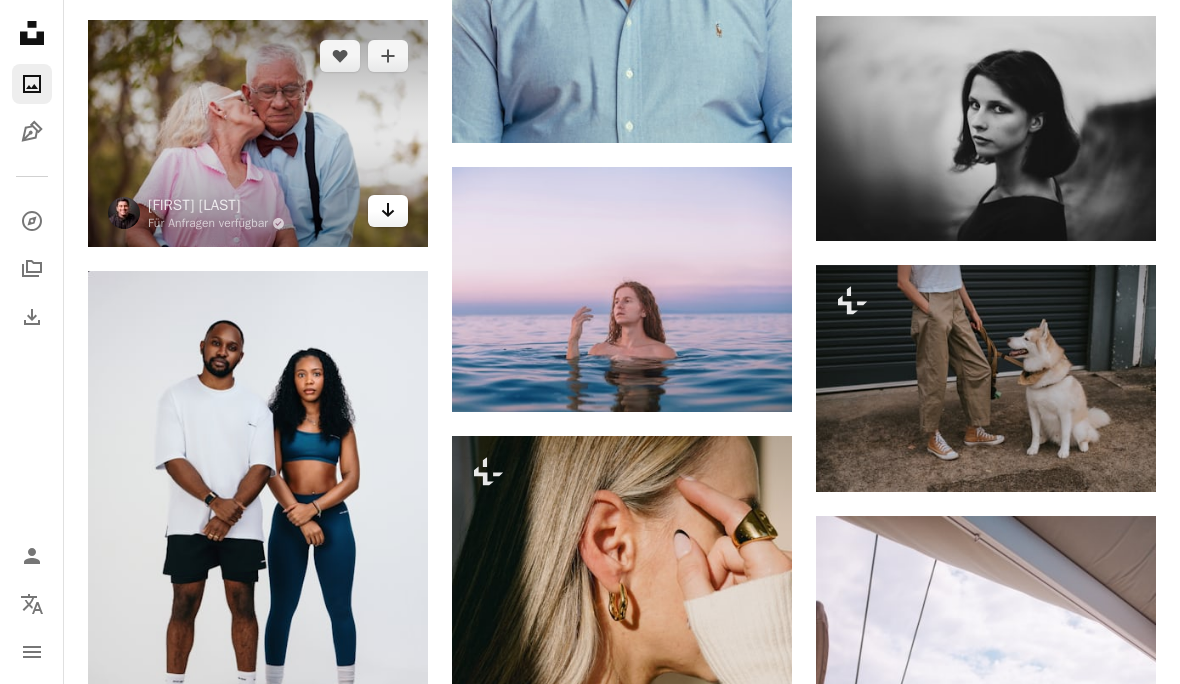 click on "Arrow pointing down" 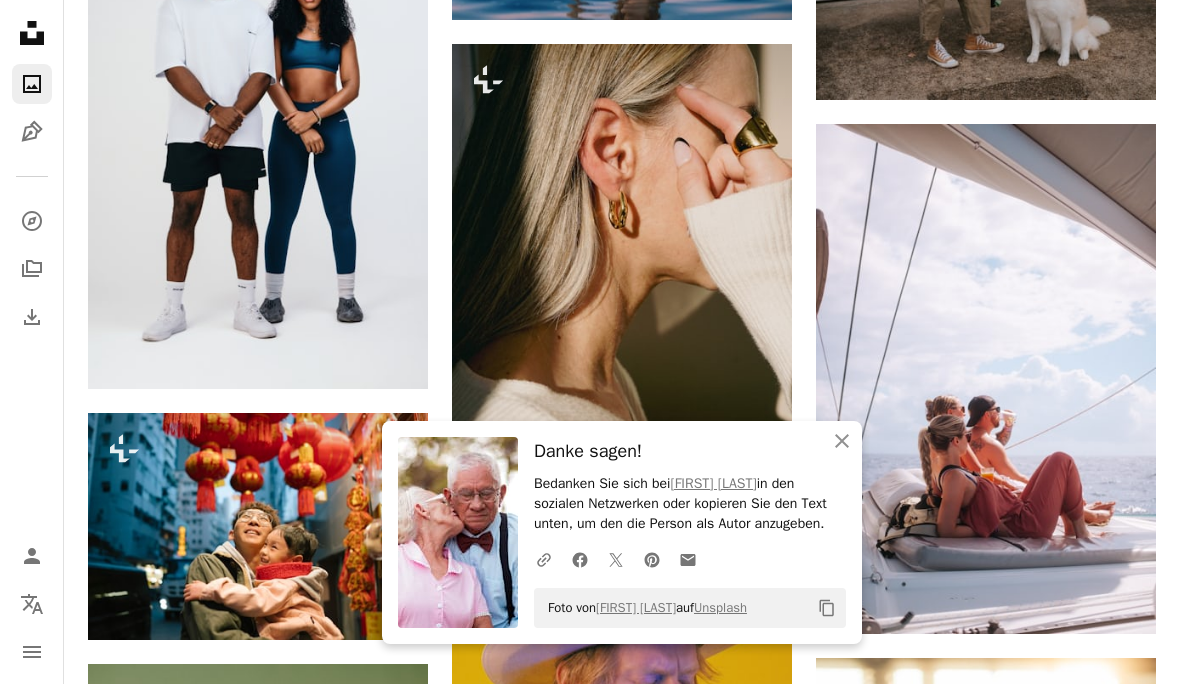 scroll, scrollTop: 58508, scrollLeft: 0, axis: vertical 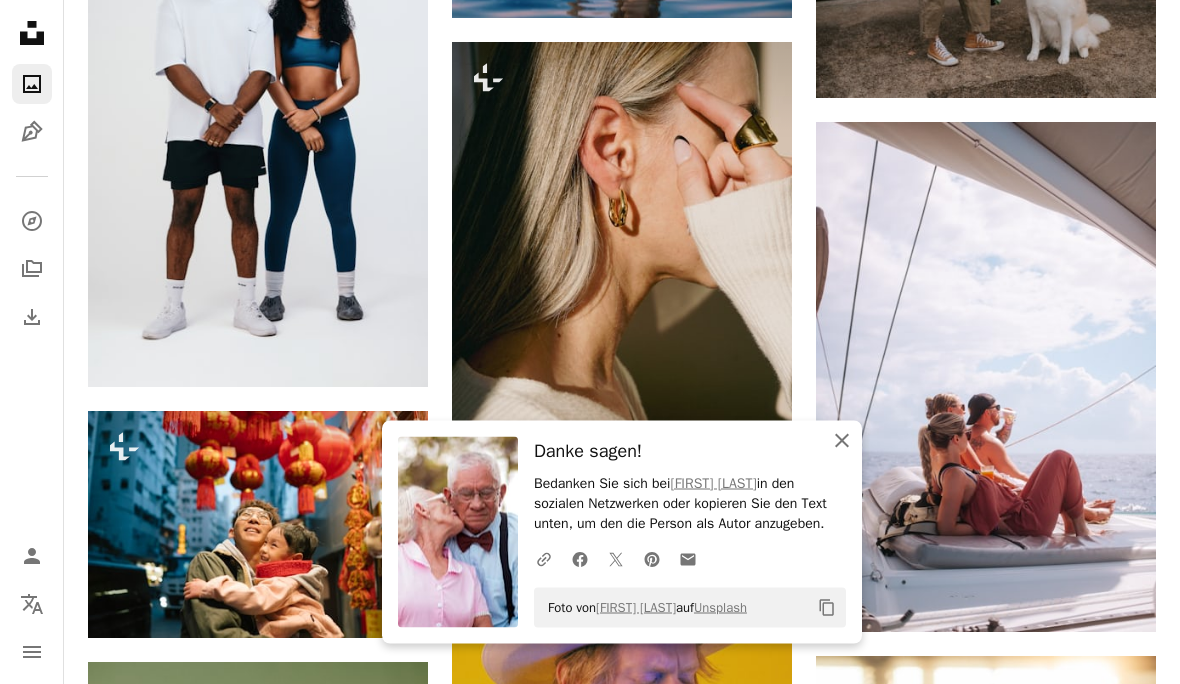 click on "An X shape" 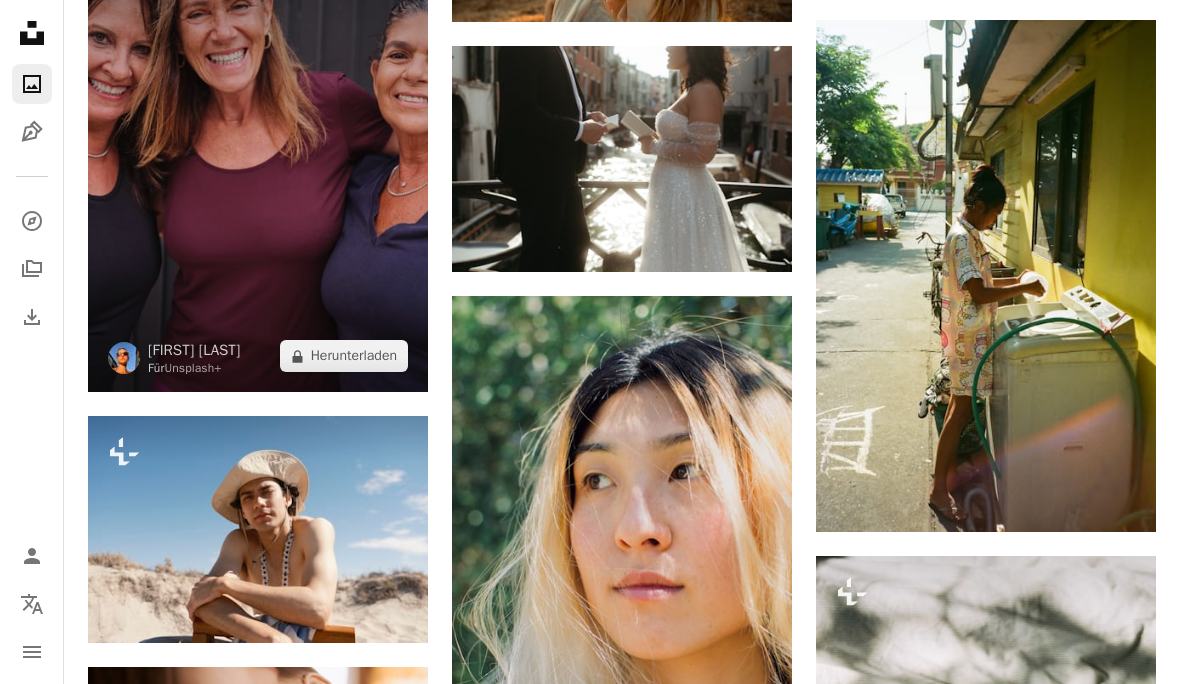 scroll, scrollTop: 61319, scrollLeft: 0, axis: vertical 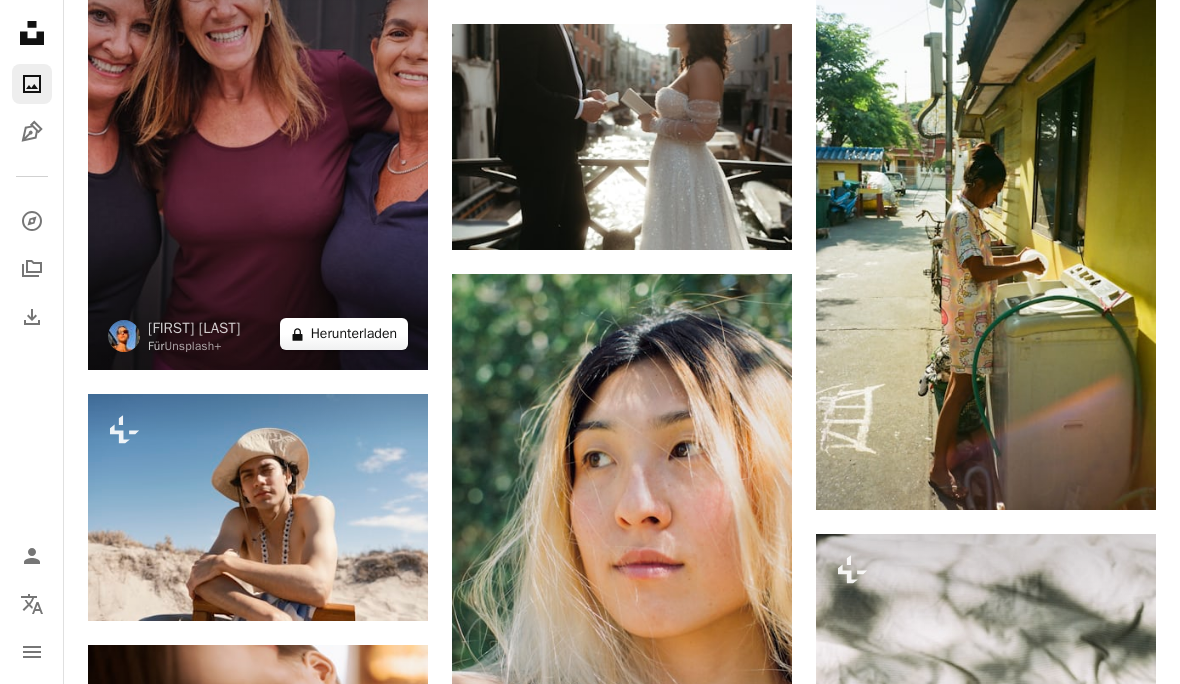 click on "A lock Herunterladen" at bounding box center [344, 334] 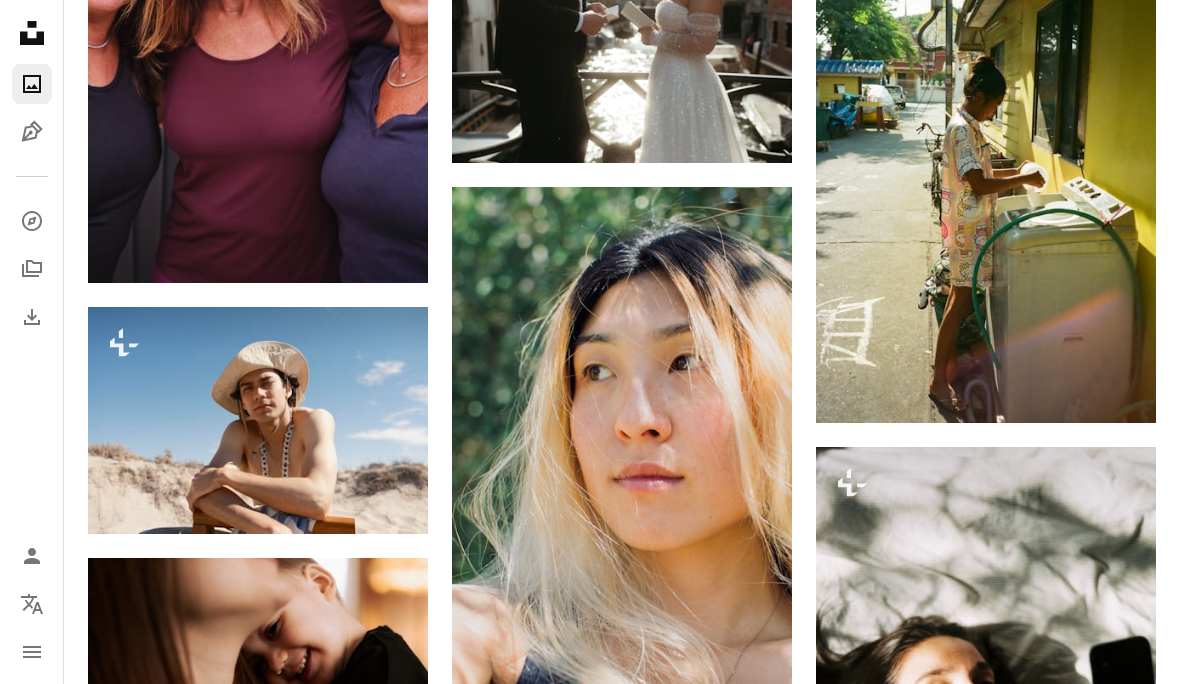 click on "An X shape" at bounding box center (20, 20) 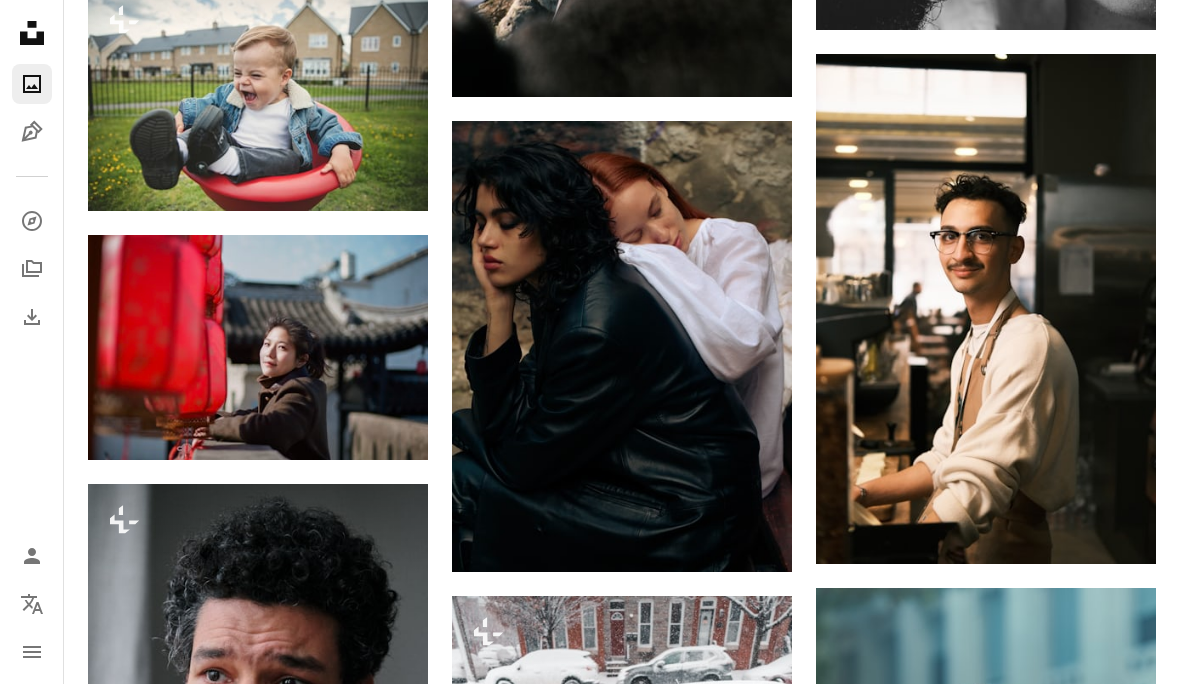 scroll, scrollTop: 67526, scrollLeft: 0, axis: vertical 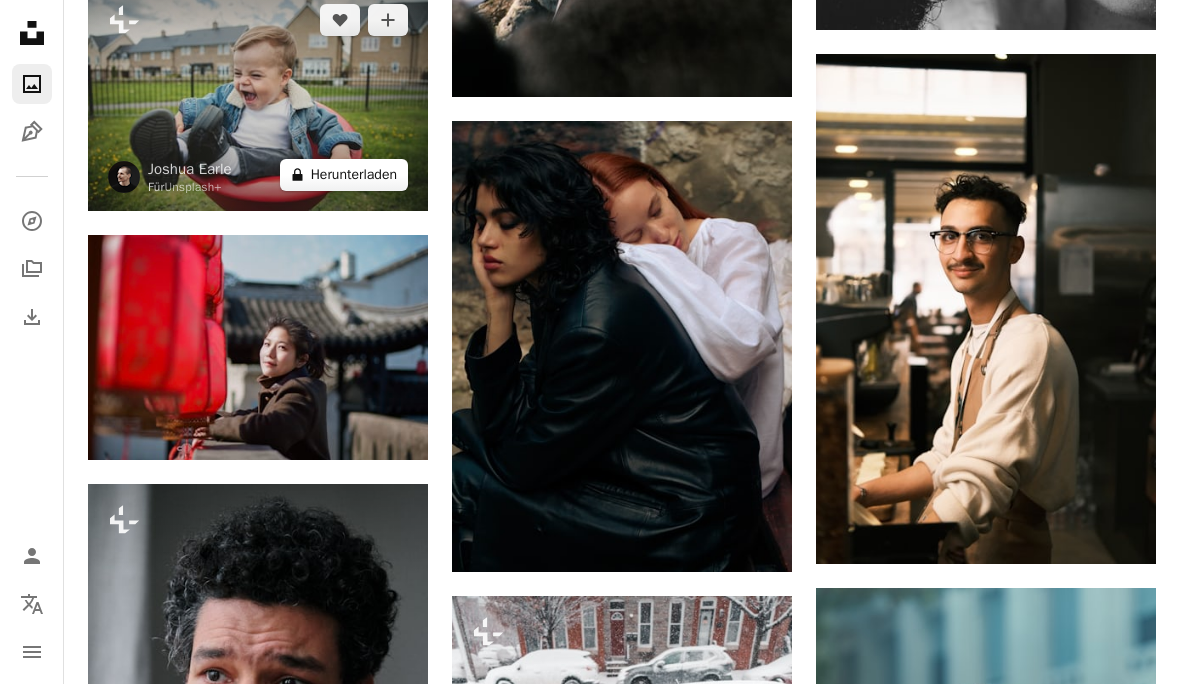 click on "A lock Herunterladen" at bounding box center (344, 175) 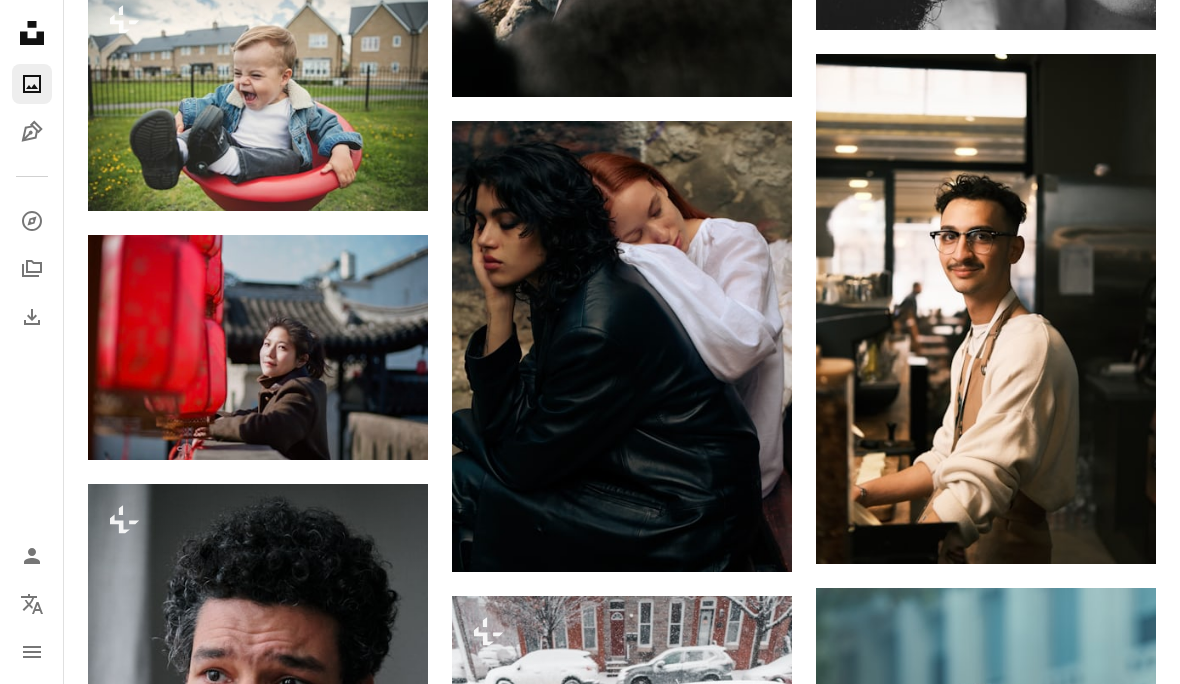 click on "An X shape" at bounding box center [20, 20] 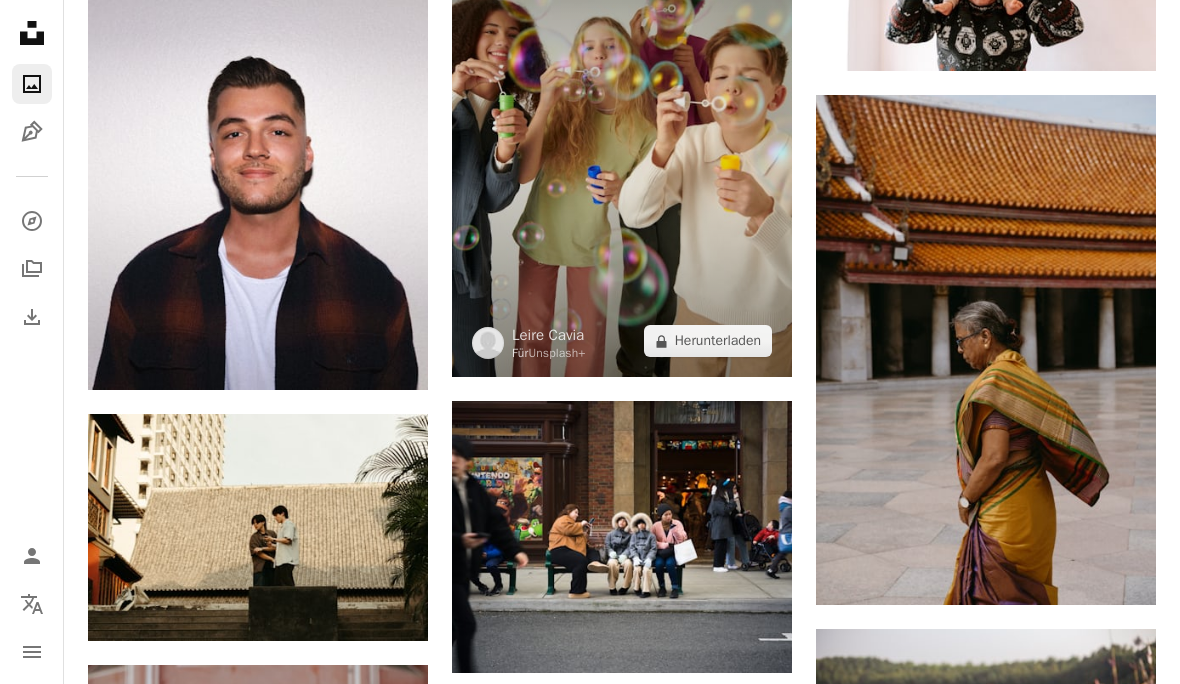 scroll, scrollTop: 72937, scrollLeft: 0, axis: vertical 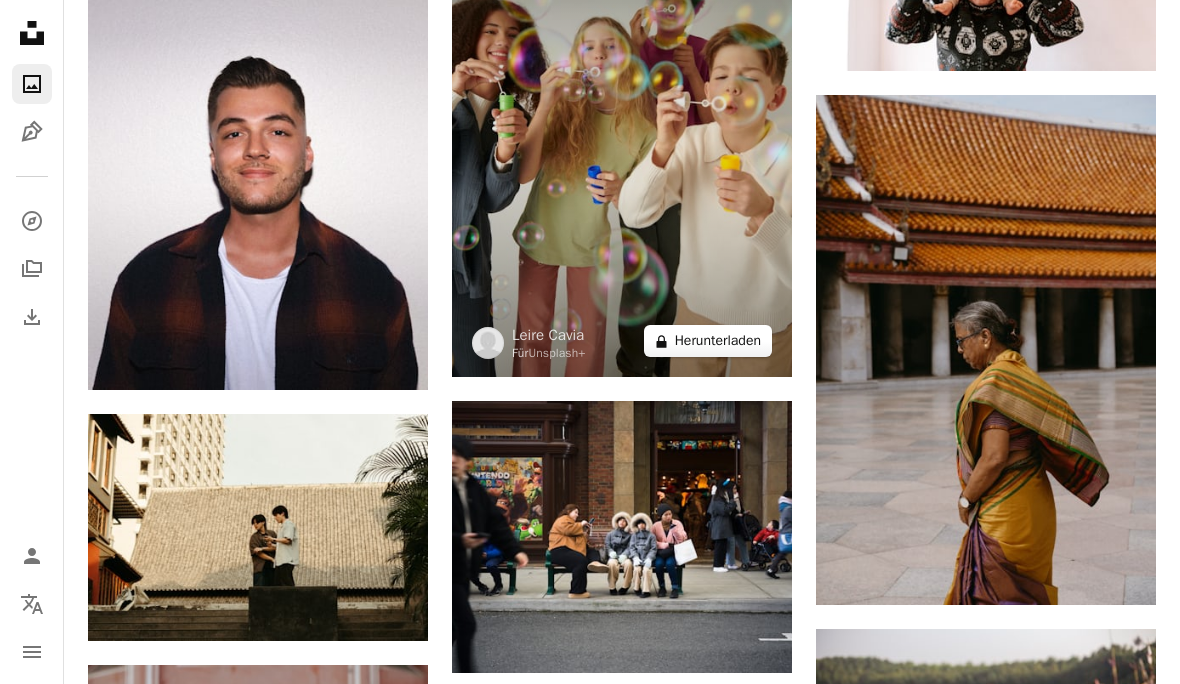 click on "A lock Herunterladen" at bounding box center [708, 341] 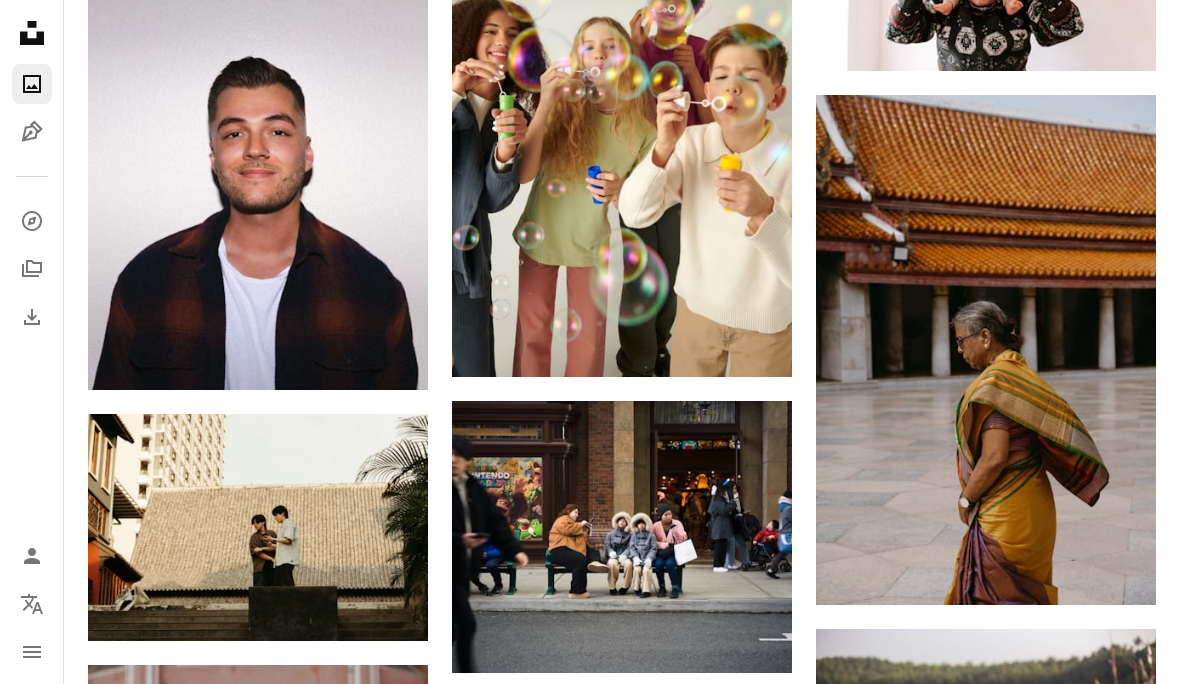 click on "An X shape" at bounding box center (20, 20) 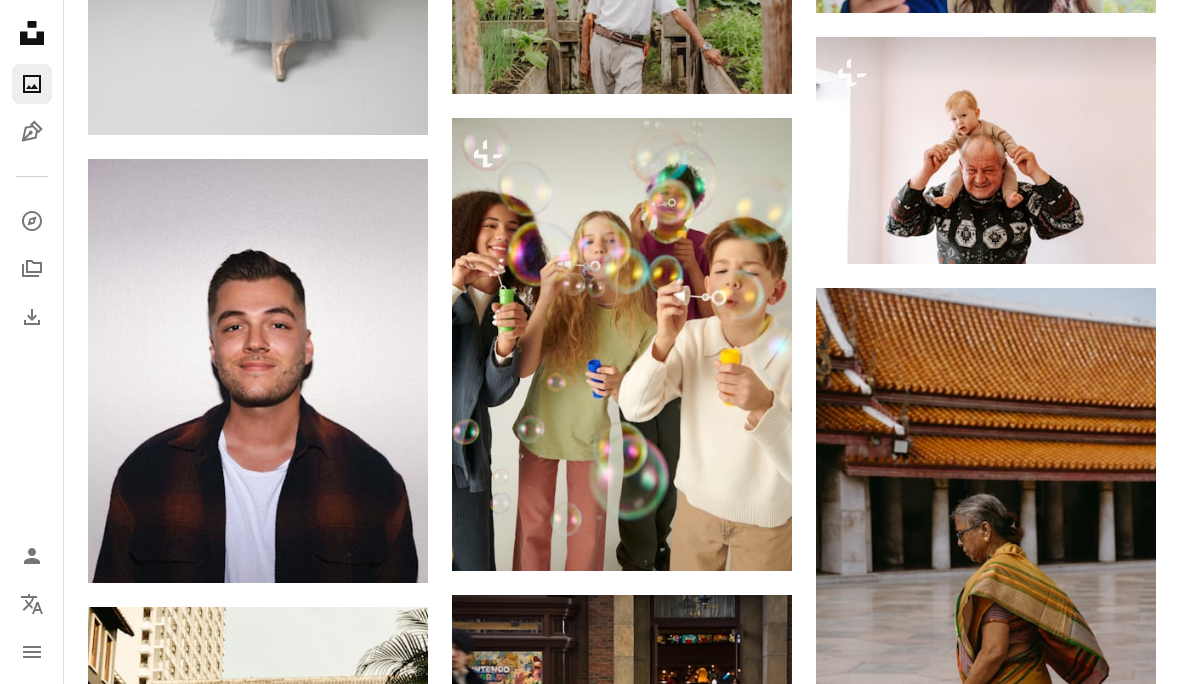 scroll, scrollTop: 72744, scrollLeft: 0, axis: vertical 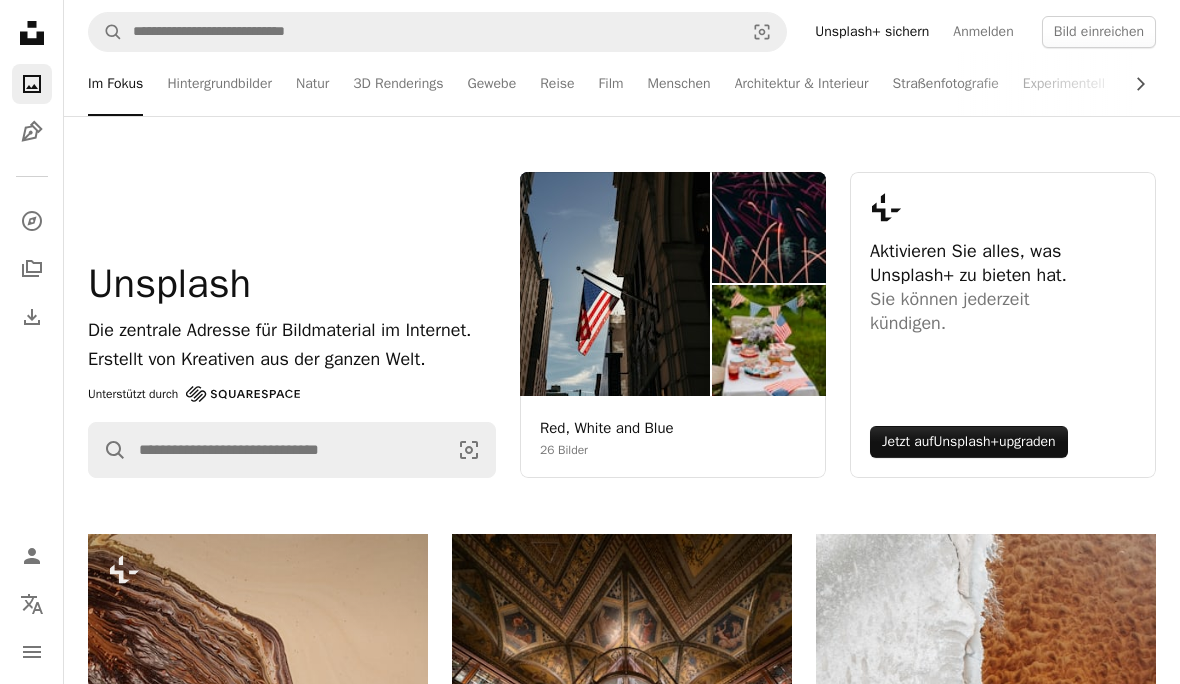 click on "Unsplash logo Unsplash-Startseite" 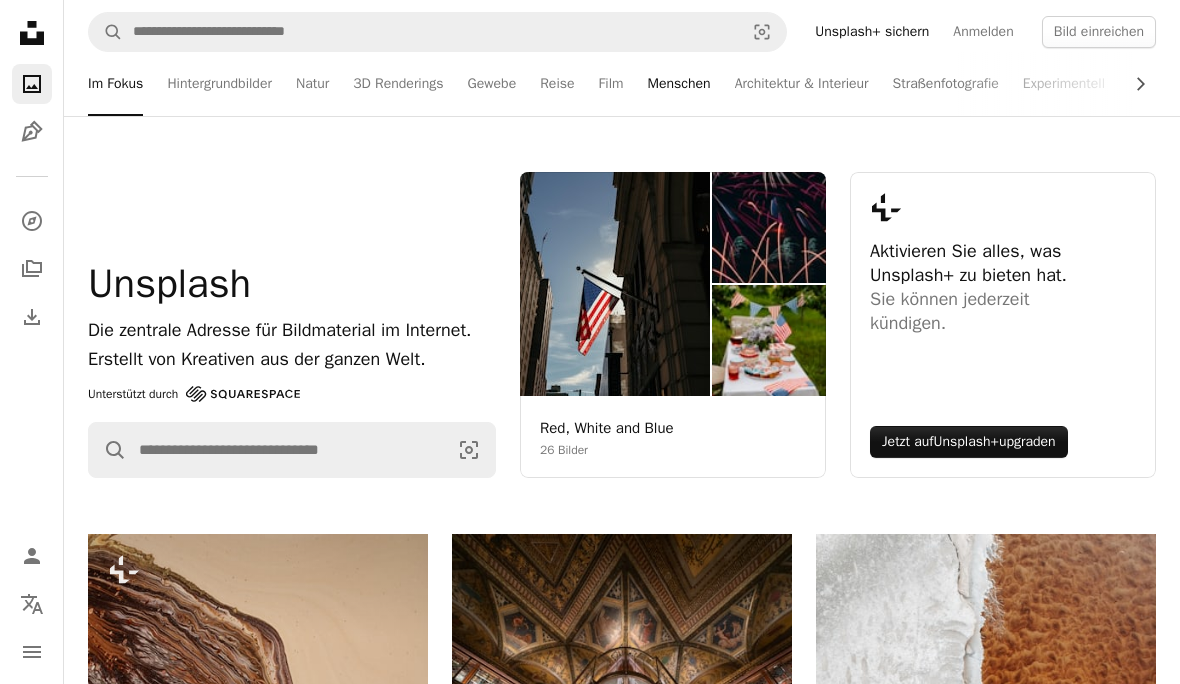 click on "Menschen" at bounding box center [678, 84] 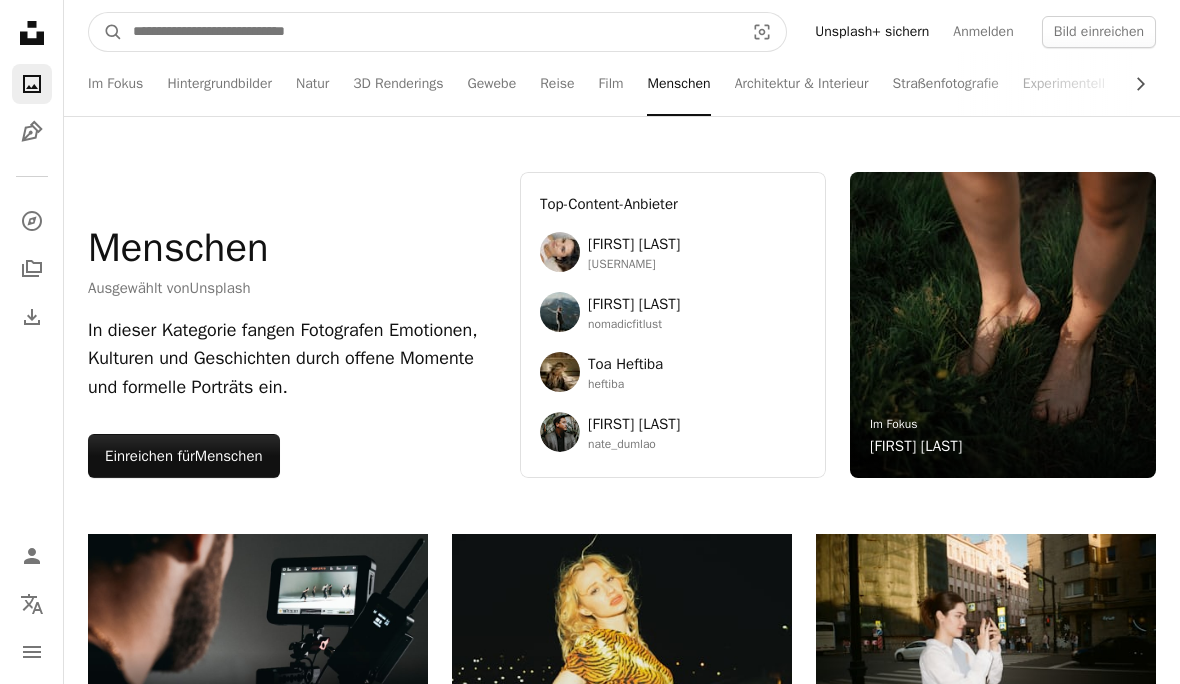 click at bounding box center (430, 32) 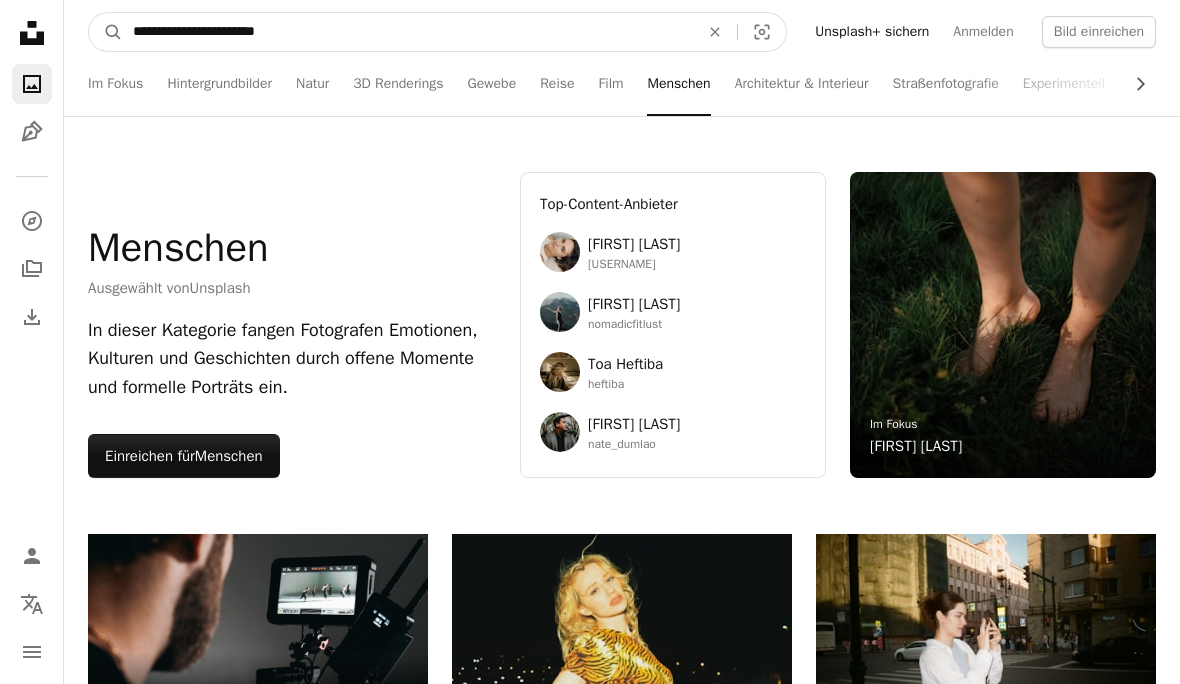 type on "**********" 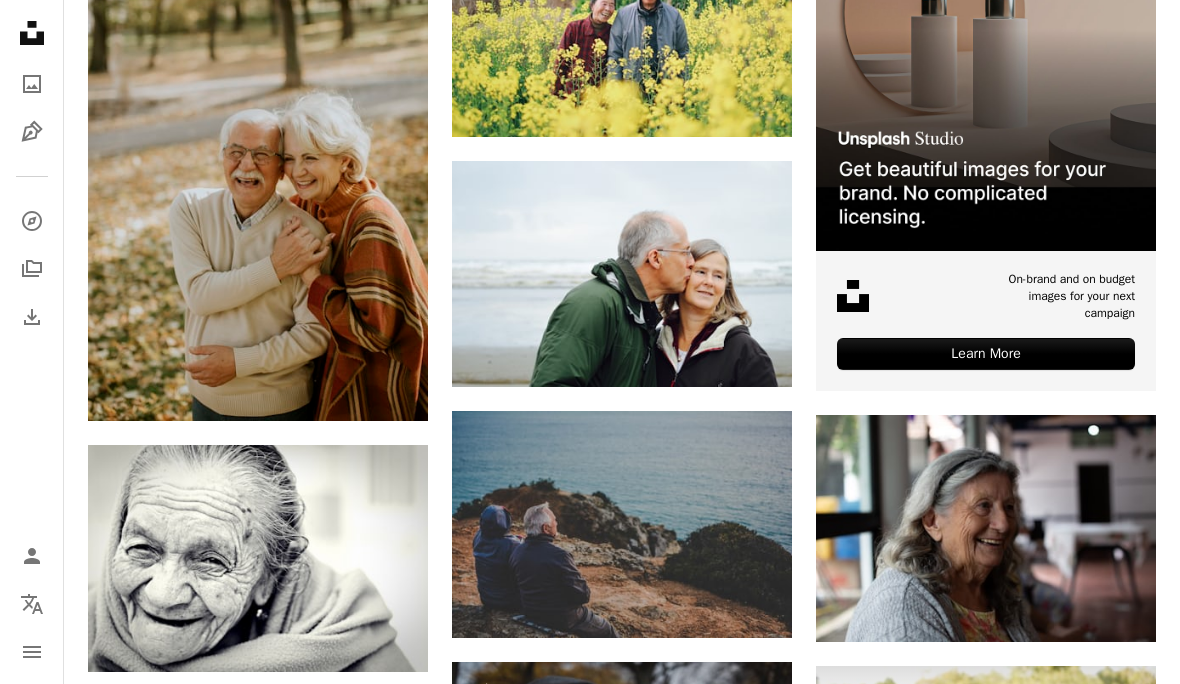 scroll, scrollTop: 589, scrollLeft: 0, axis: vertical 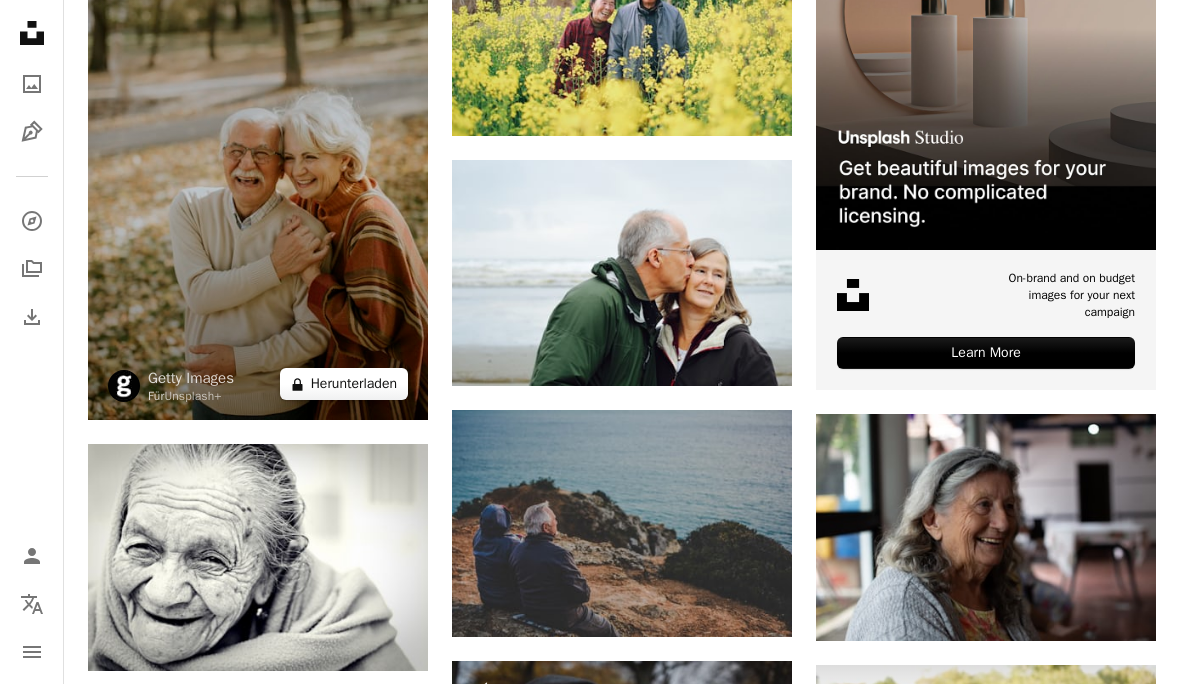 click on "A lock Herunterladen" at bounding box center [344, 384] 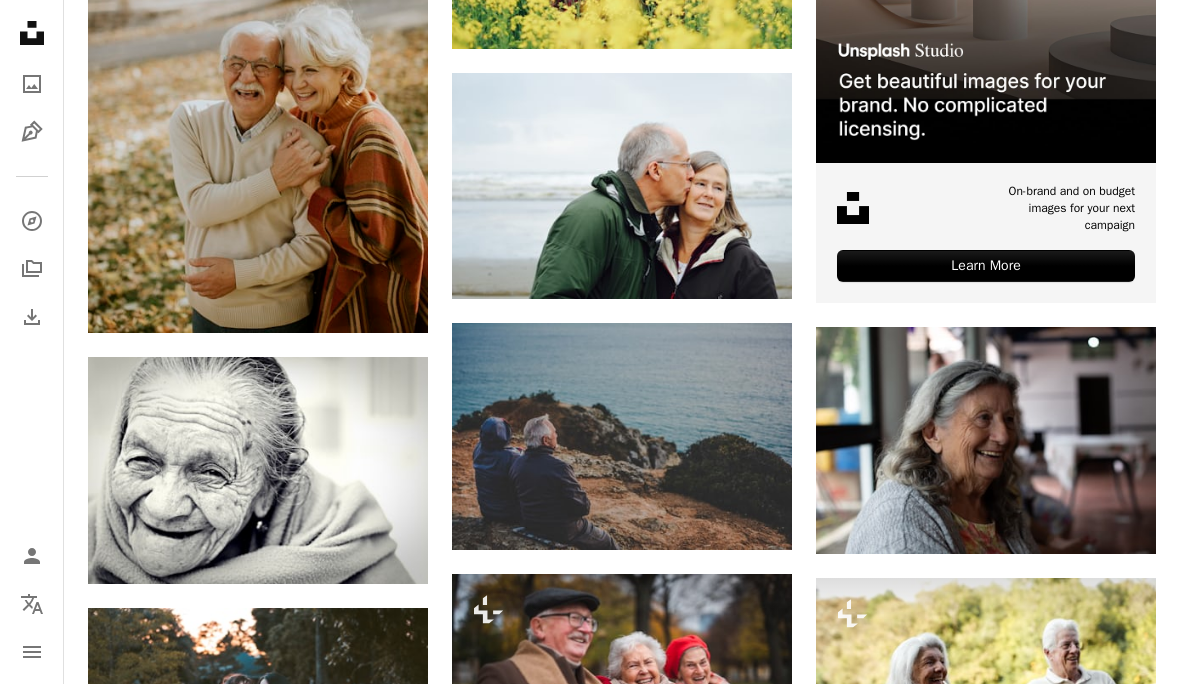 click on "An X shape" at bounding box center [20, 20] 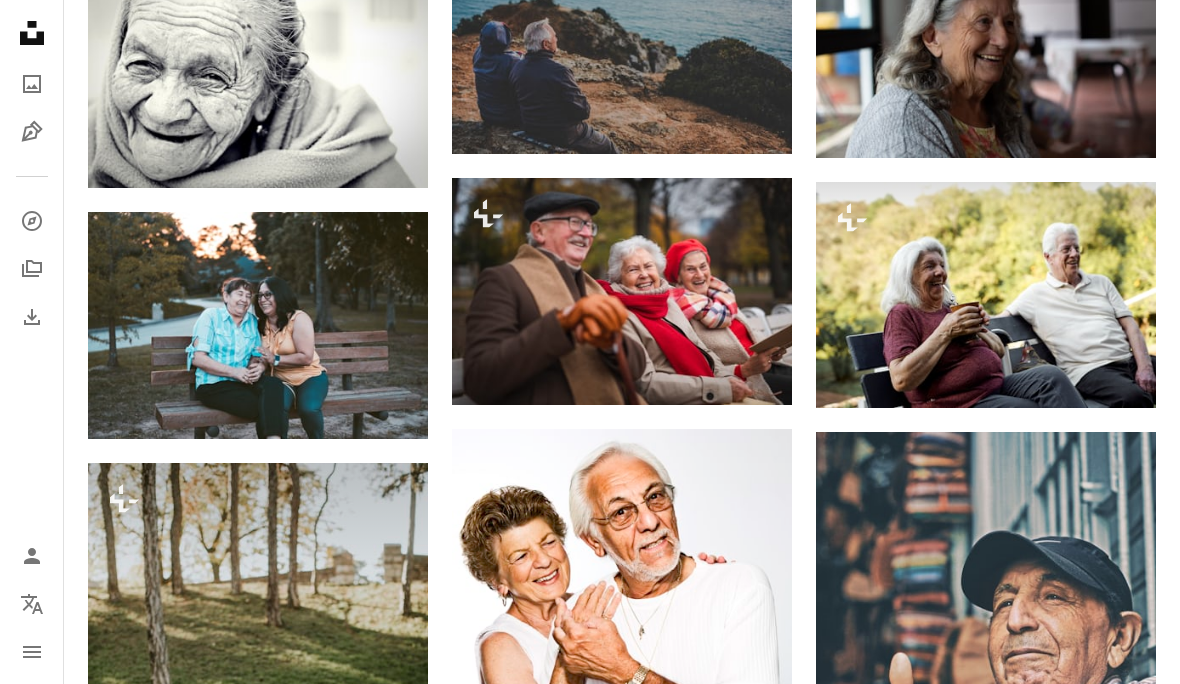 scroll, scrollTop: 1073, scrollLeft: 0, axis: vertical 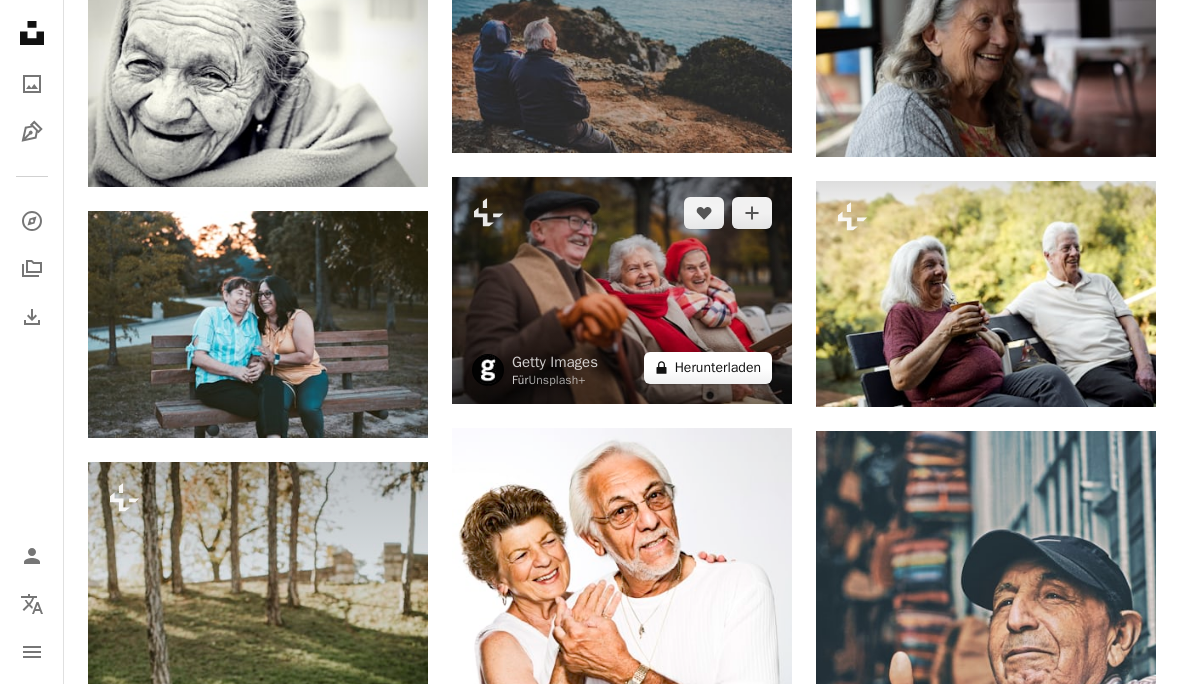 click on "A lock Herunterladen" at bounding box center (708, 368) 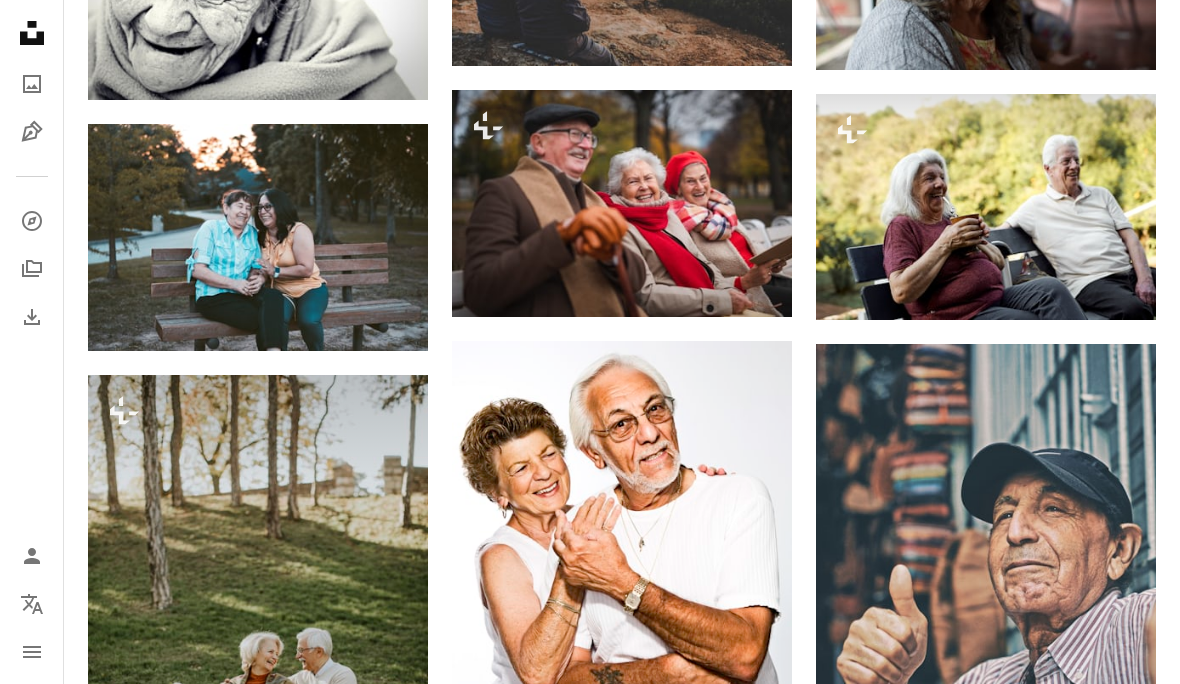 click on "An X shape" at bounding box center (20, 20) 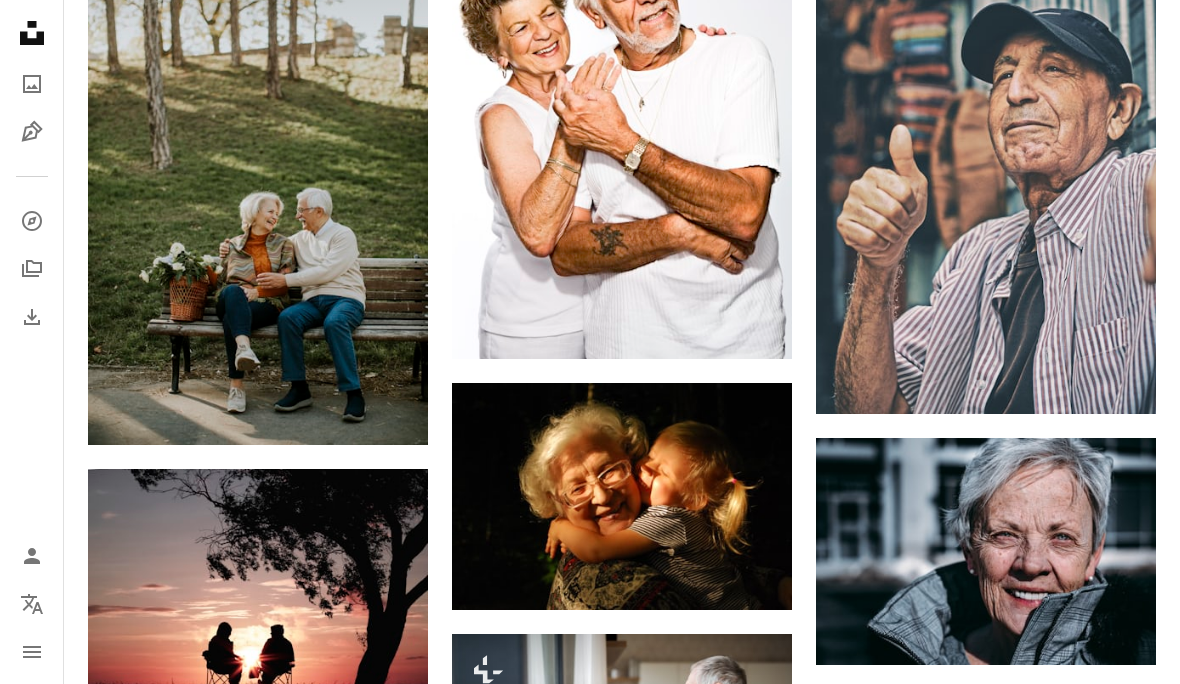 scroll, scrollTop: 1600, scrollLeft: 0, axis: vertical 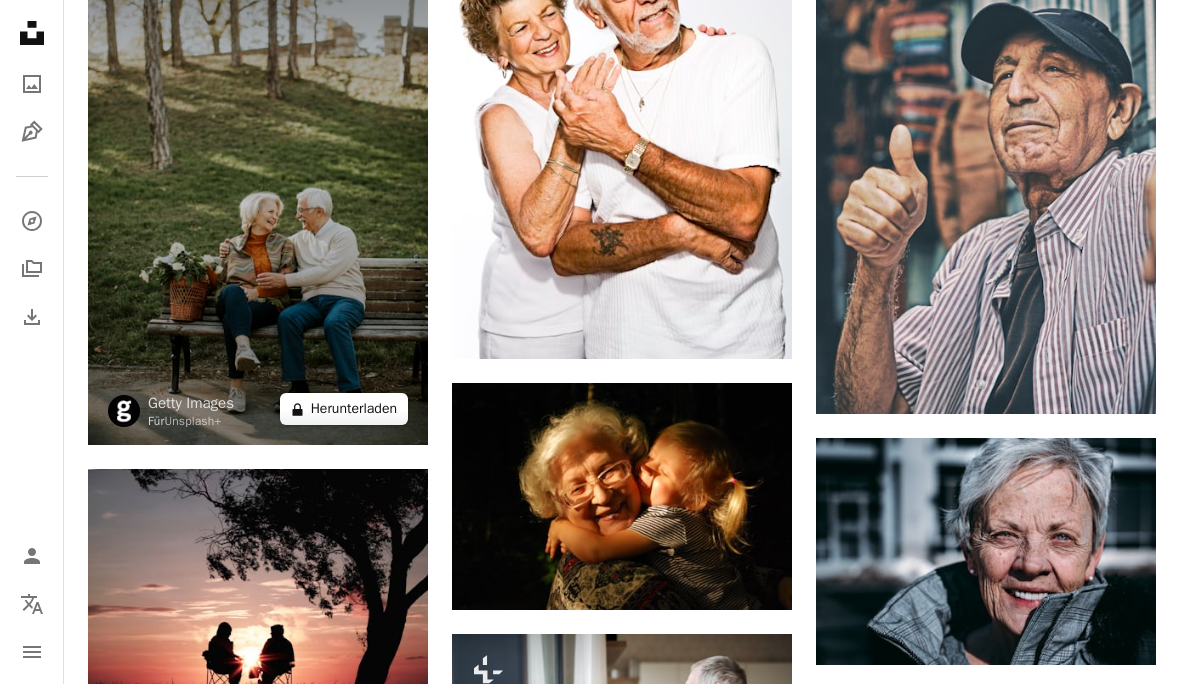 click on "A lock Herunterladen" at bounding box center [344, 409] 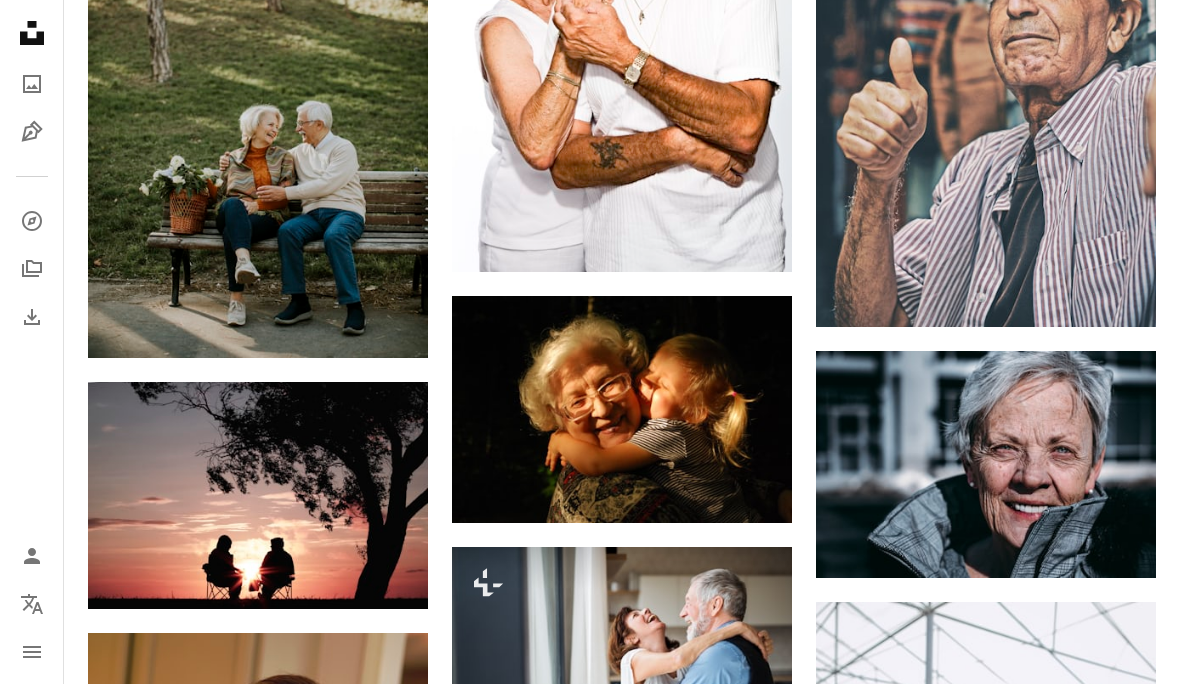 click on "An X shape" at bounding box center [20, 20] 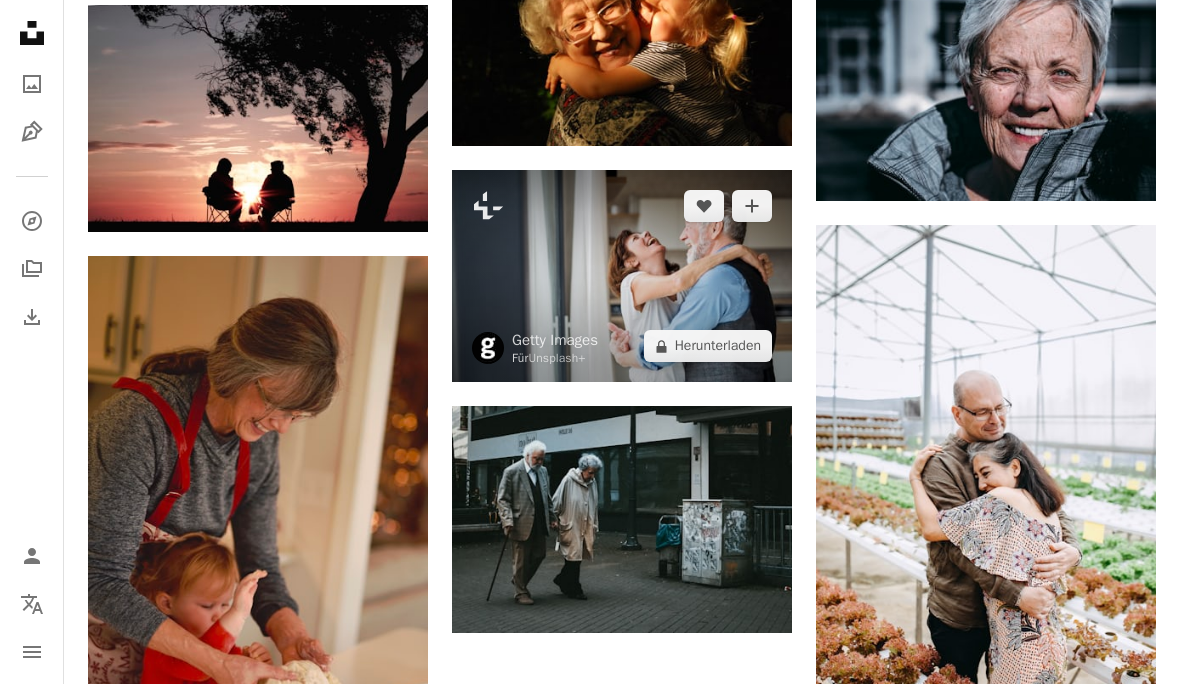 scroll, scrollTop: 2064, scrollLeft: 0, axis: vertical 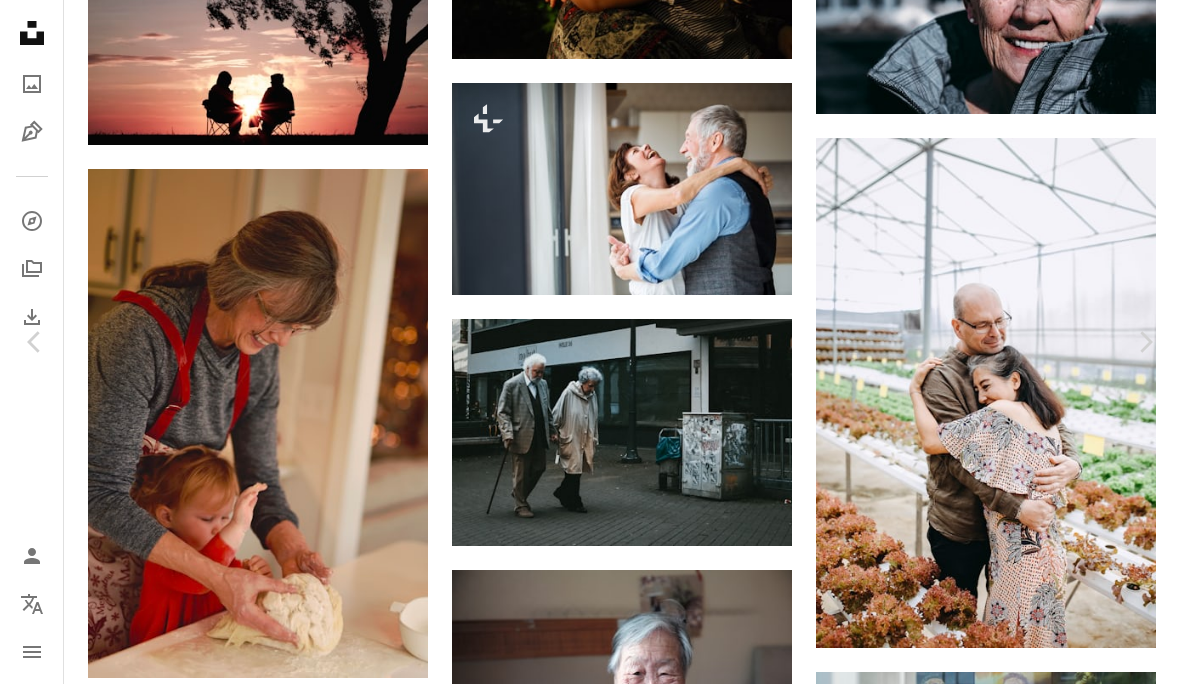 click on "A lock Herunterladen" at bounding box center [1006, 4456] 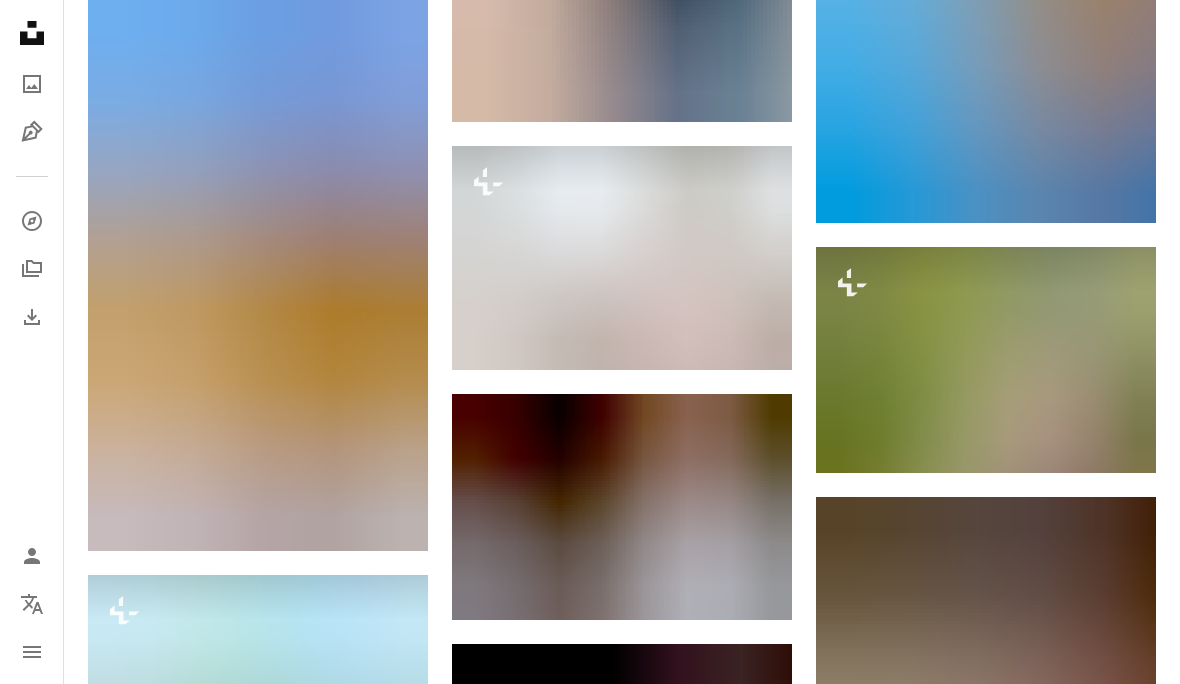 scroll, scrollTop: 3361, scrollLeft: 0, axis: vertical 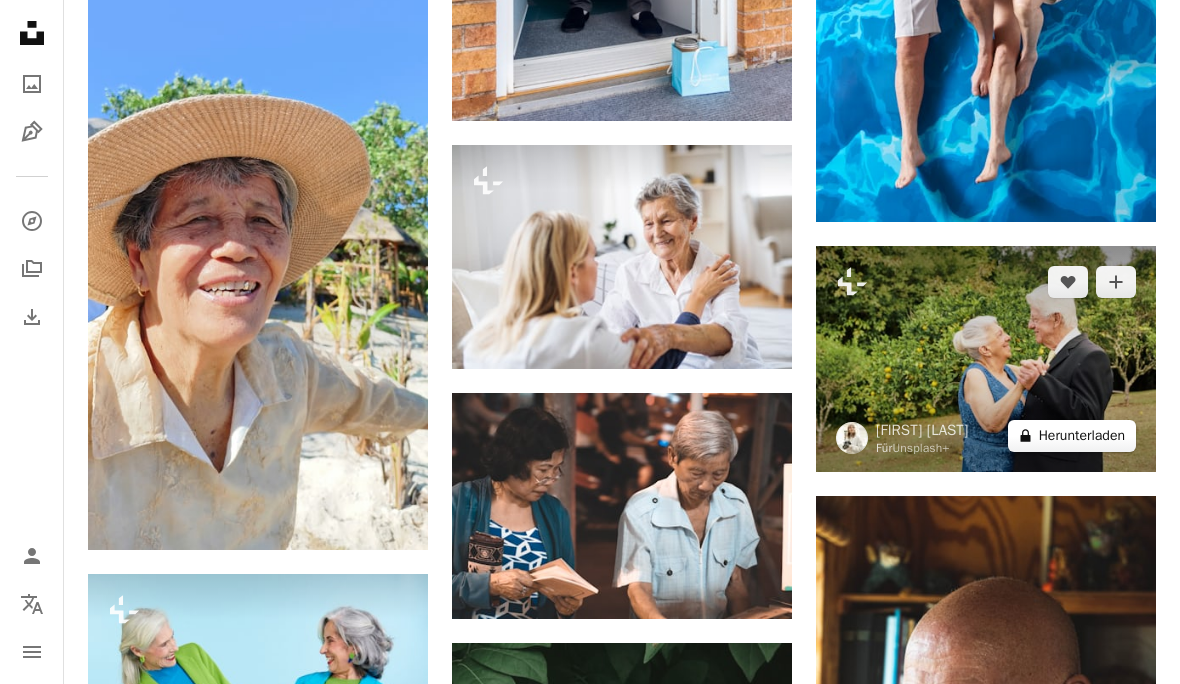click on "A lock Herunterladen" at bounding box center (1072, 436) 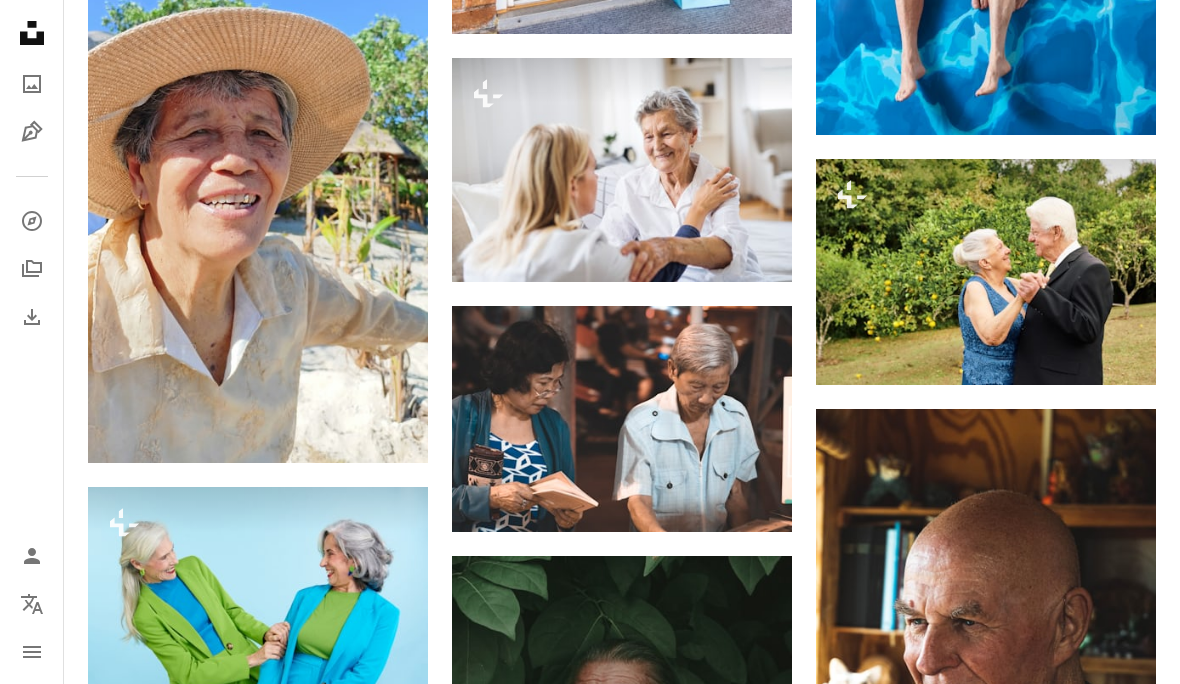 click on "An X shape" at bounding box center [20, 20] 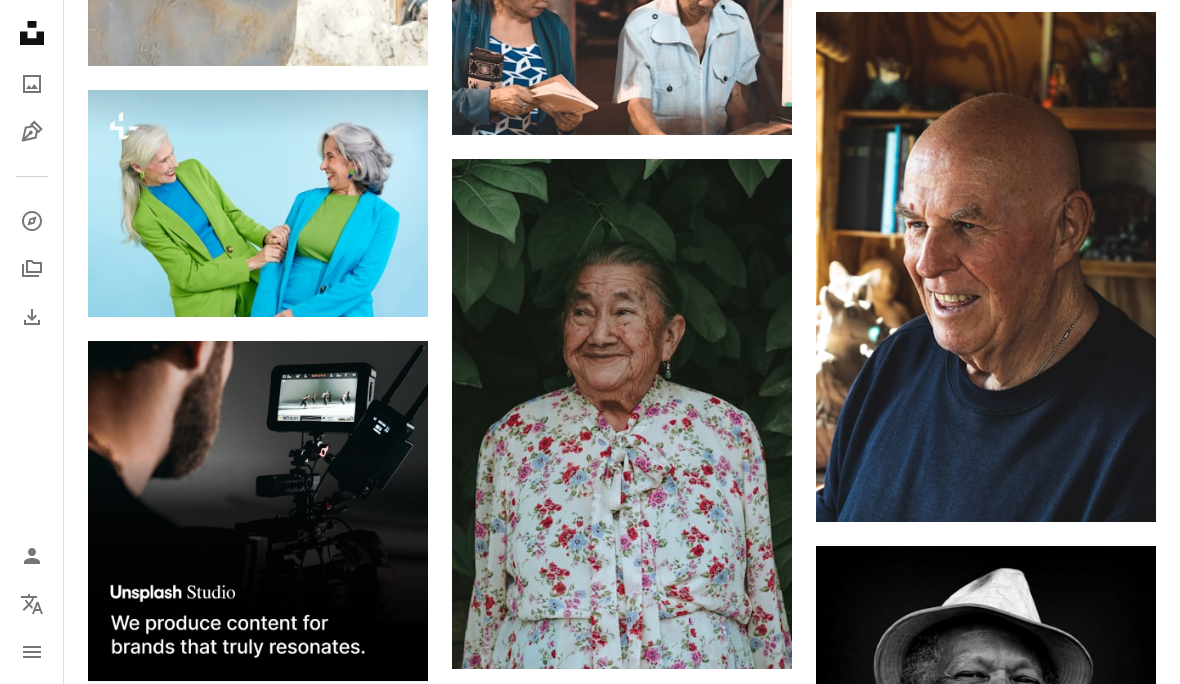 scroll, scrollTop: 3846, scrollLeft: 0, axis: vertical 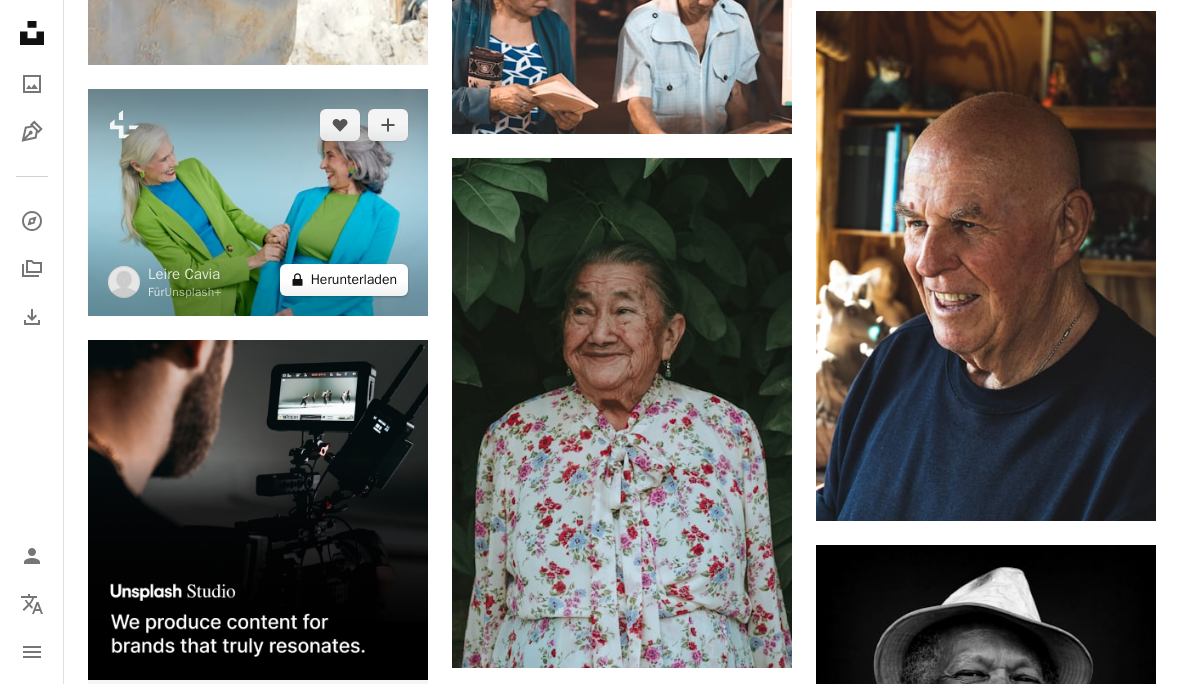 click on "A lock" 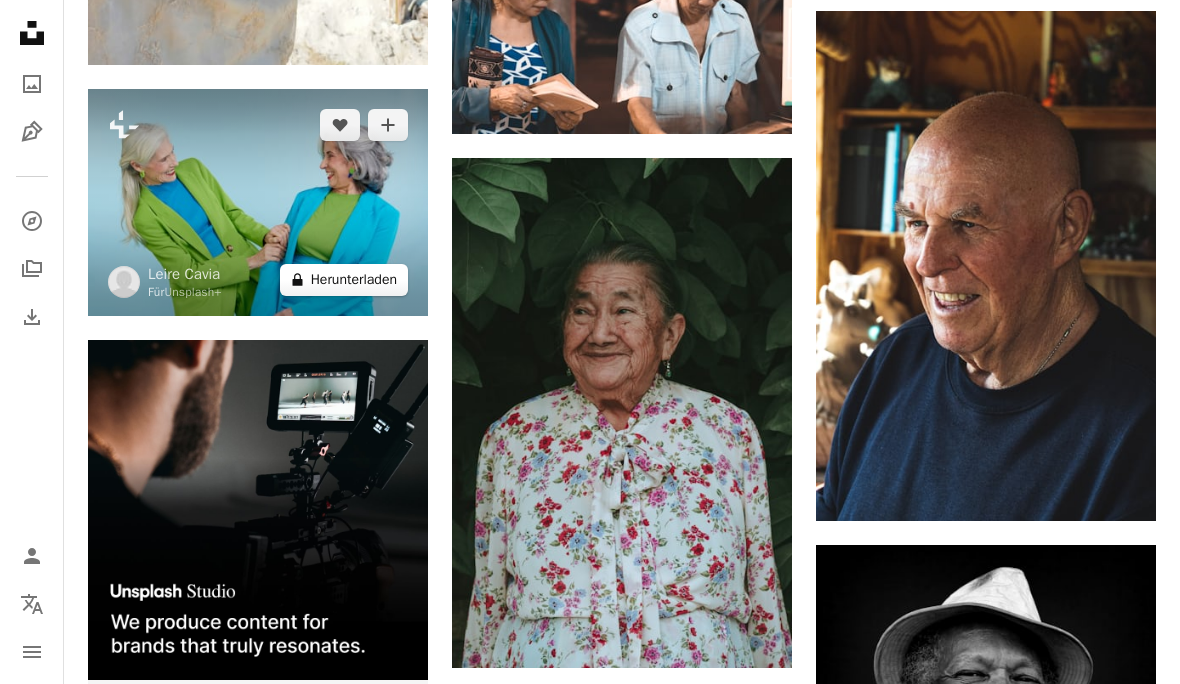 scroll, scrollTop: 3933, scrollLeft: 0, axis: vertical 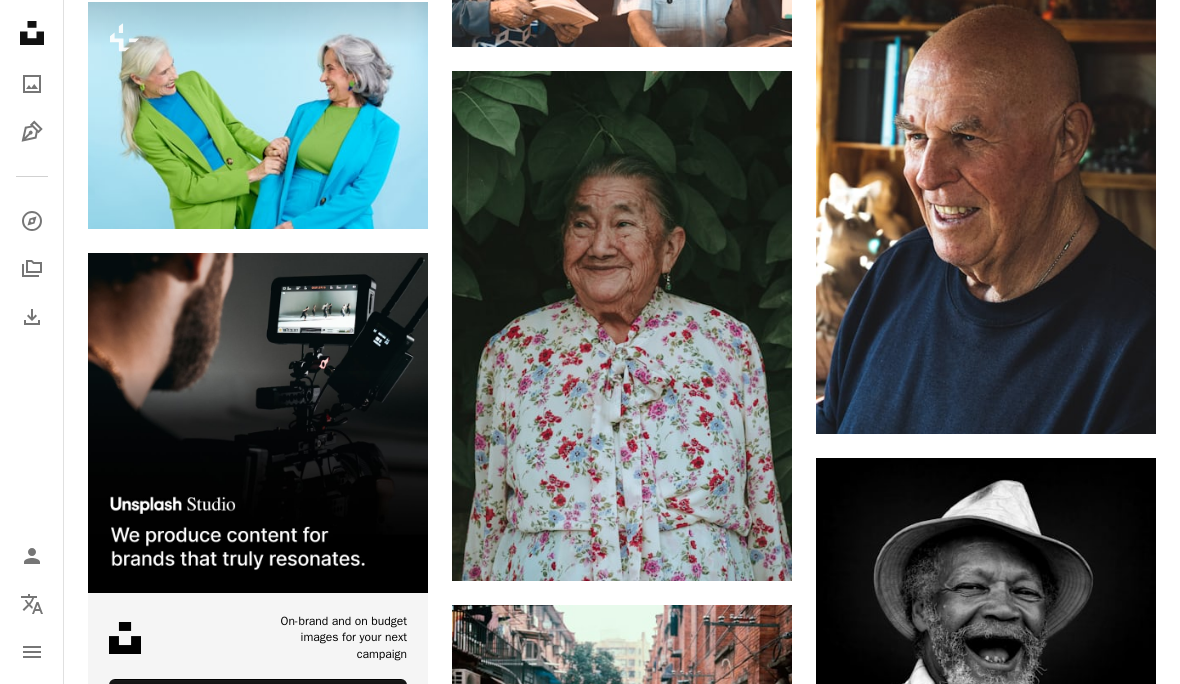 click on "An X shape" at bounding box center (20, 20) 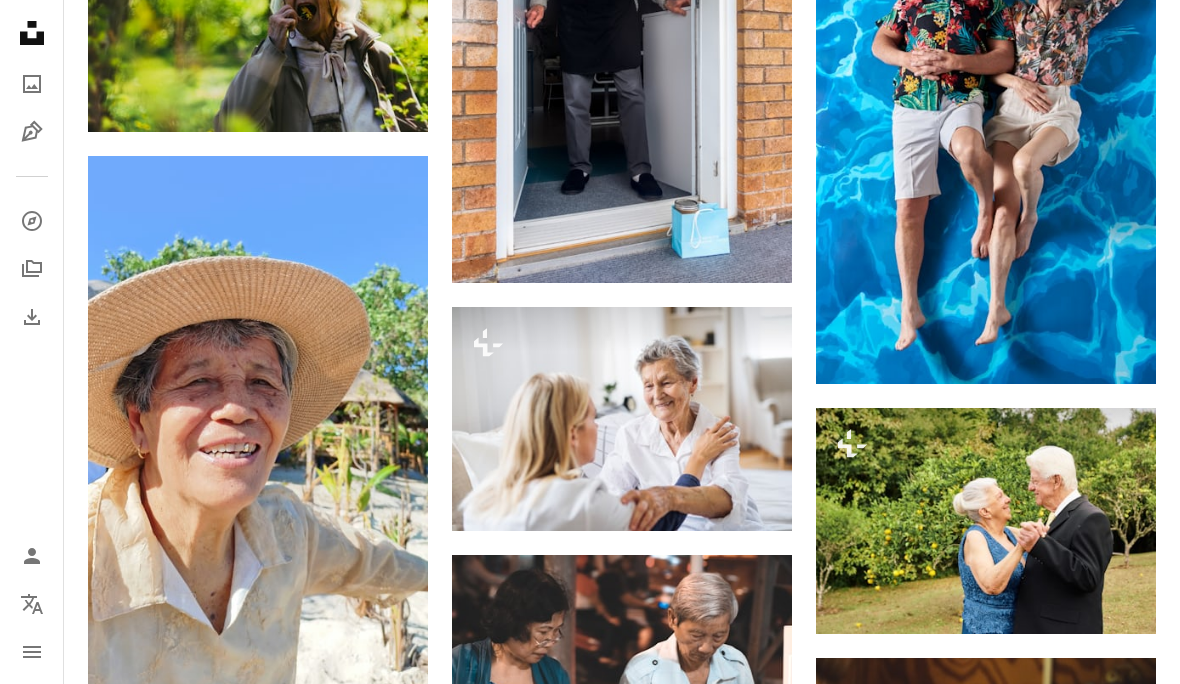 scroll, scrollTop: 3198, scrollLeft: 0, axis: vertical 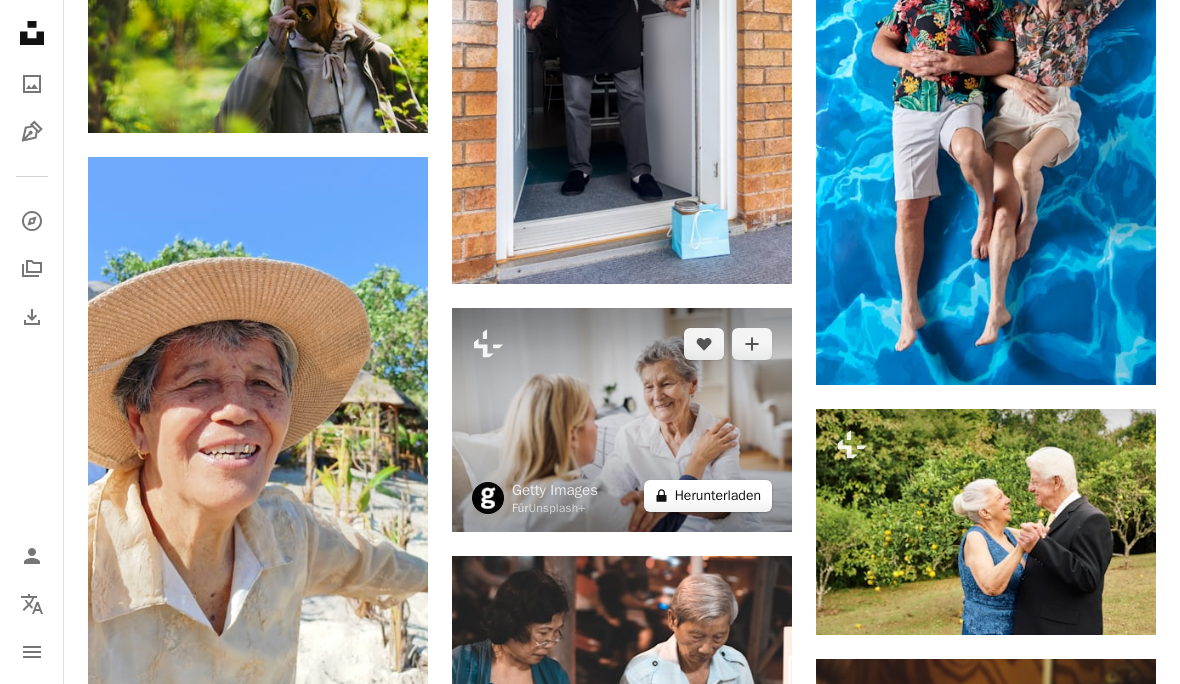 click on "A lock Herunterladen" at bounding box center (708, 496) 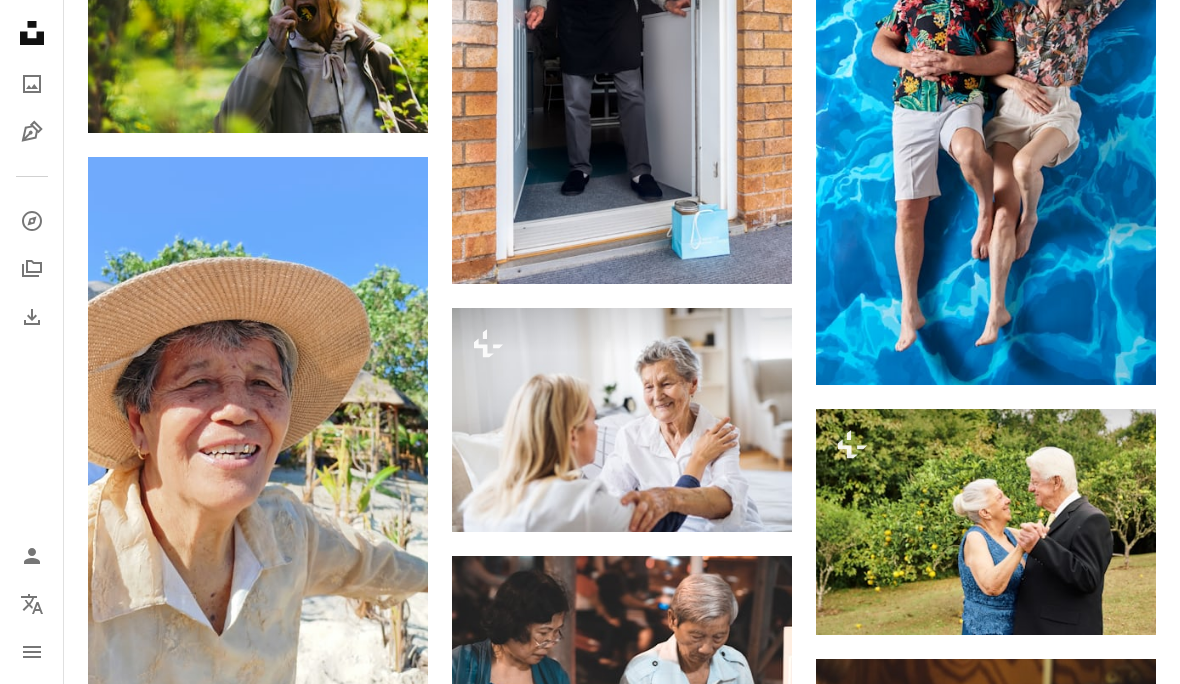 click on "An X shape" at bounding box center [20, 20] 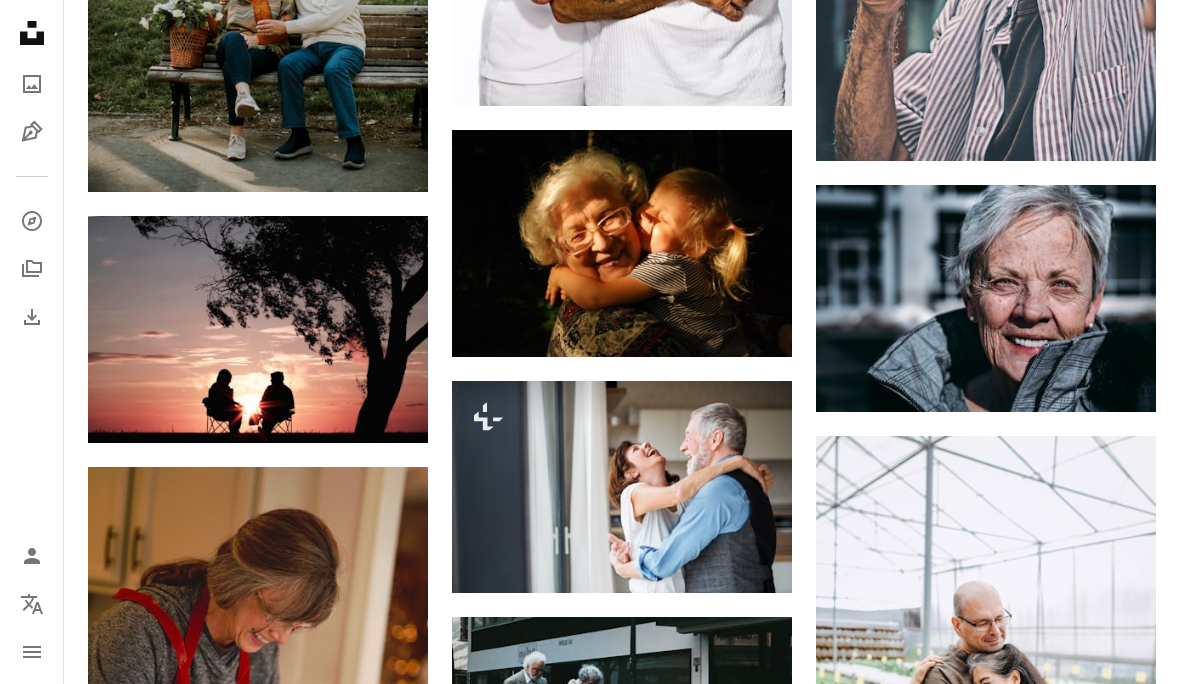 scroll, scrollTop: 1851, scrollLeft: 0, axis: vertical 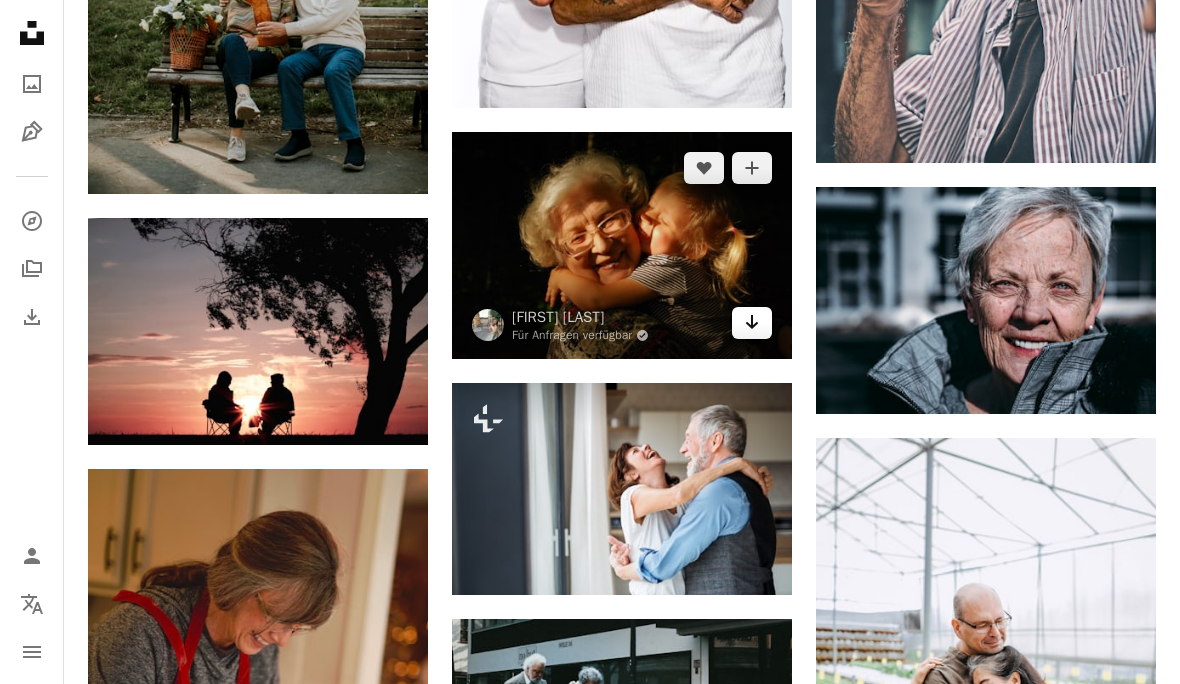 click on "Arrow pointing down" 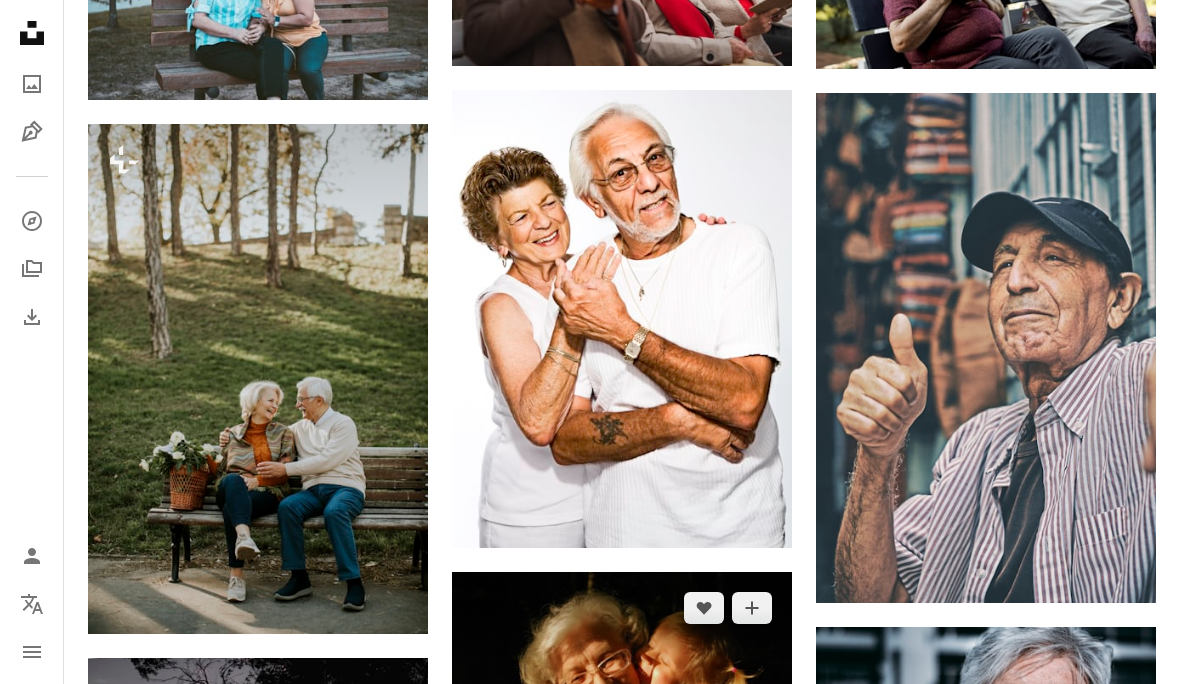 scroll, scrollTop: 1410, scrollLeft: 0, axis: vertical 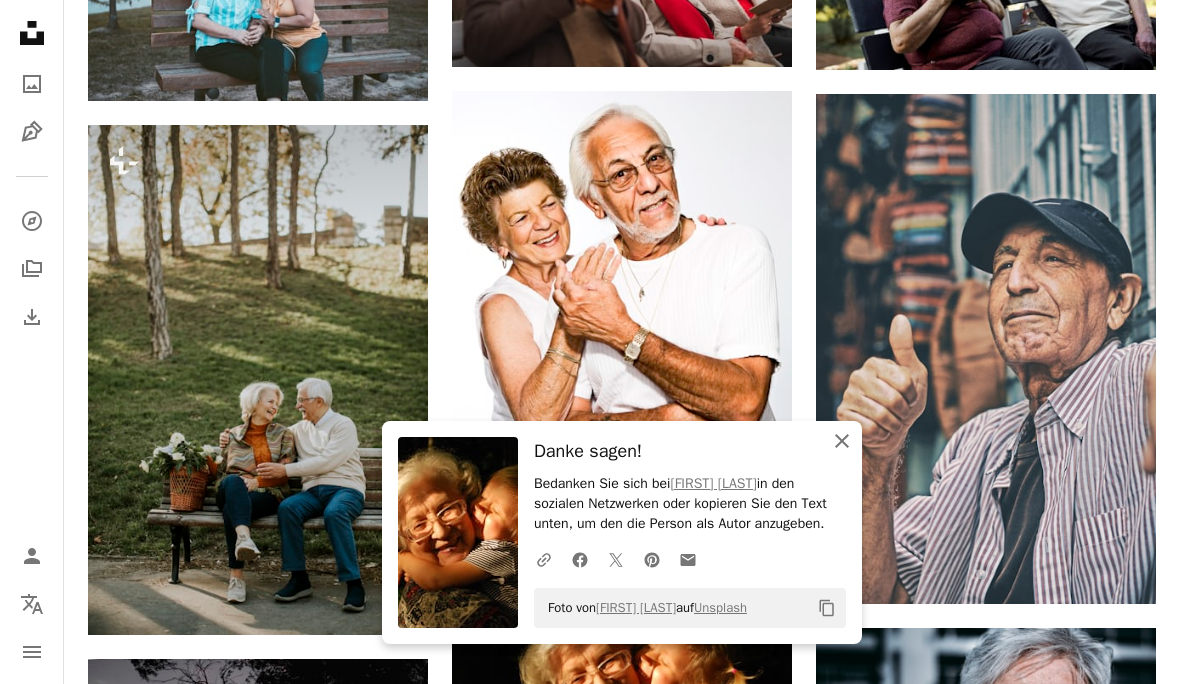 click 